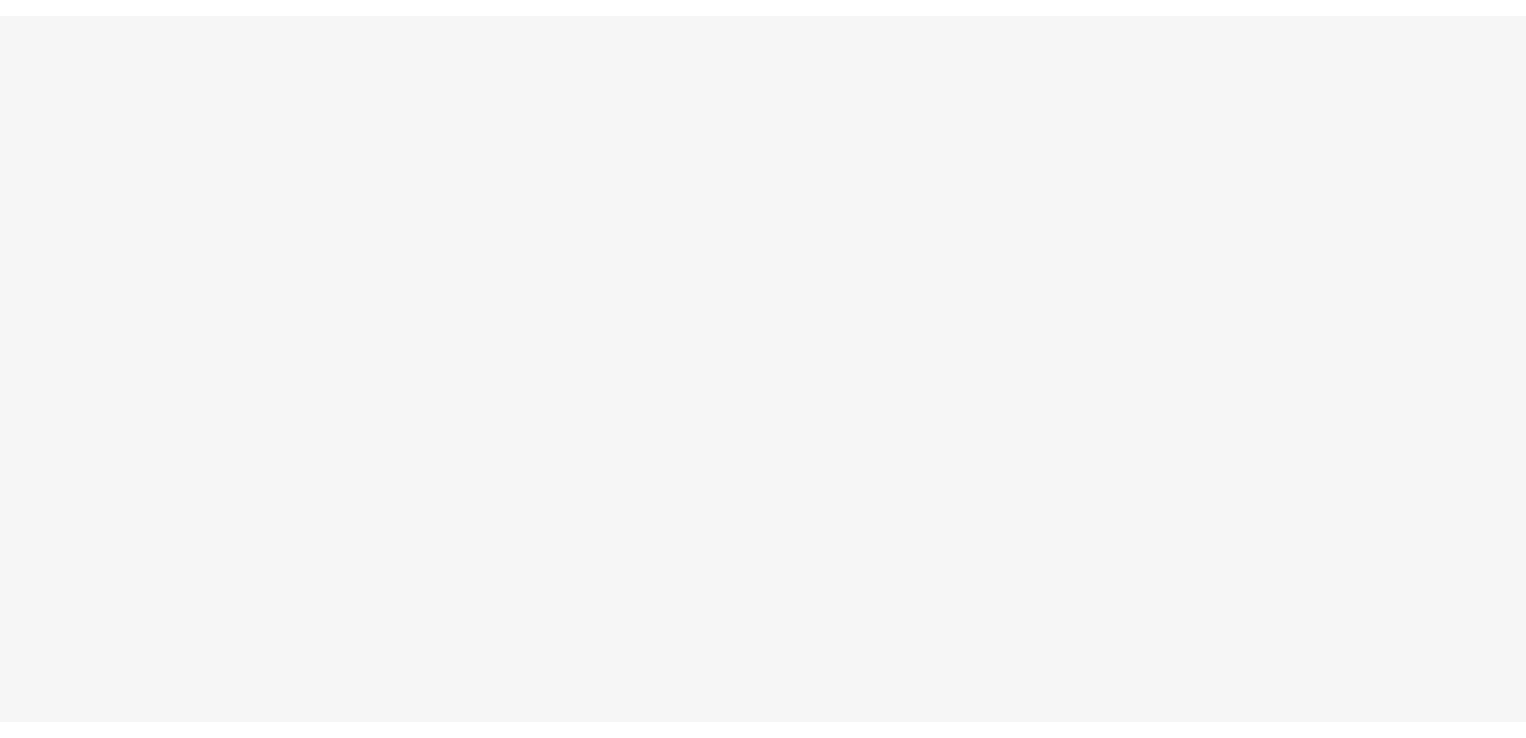 scroll, scrollTop: 0, scrollLeft: 0, axis: both 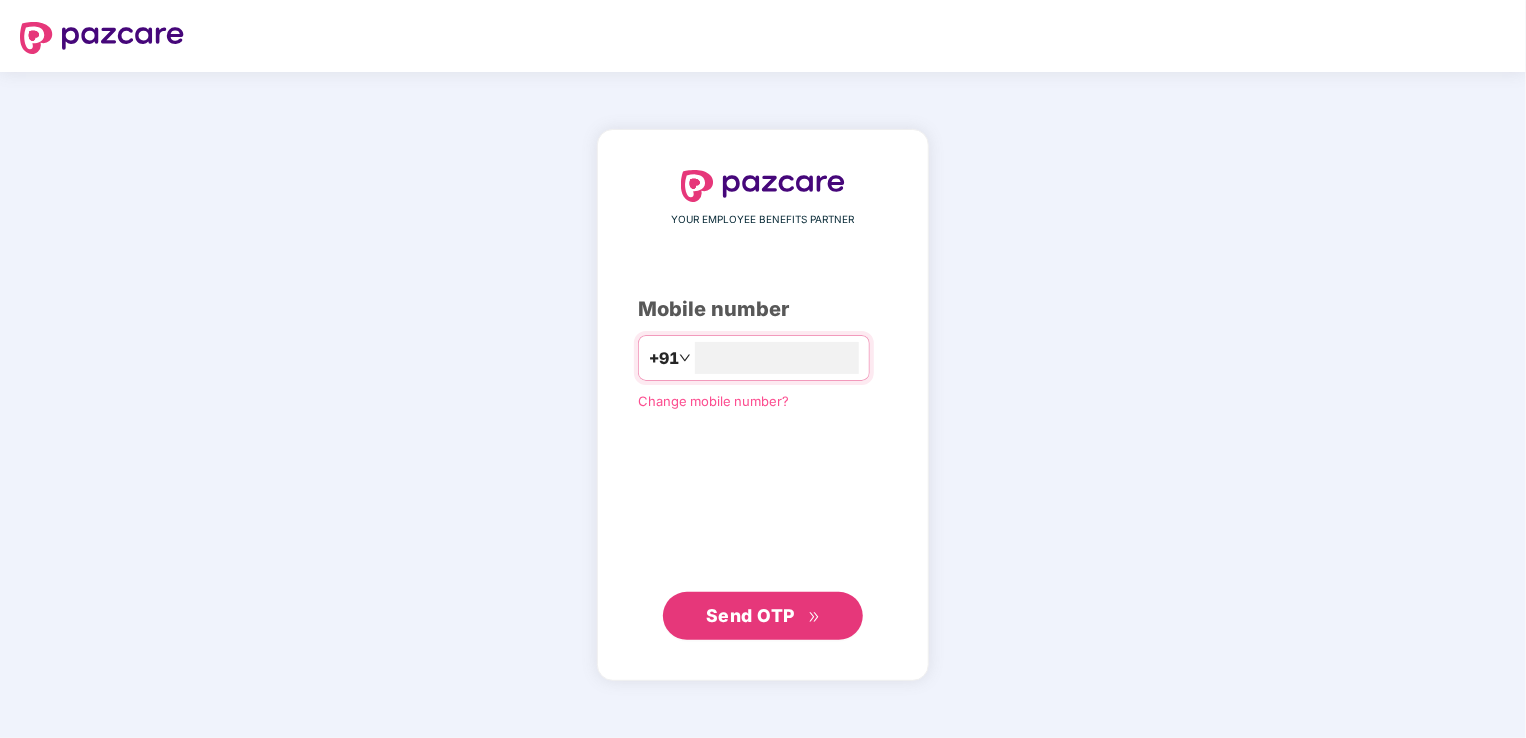 type on "**********" 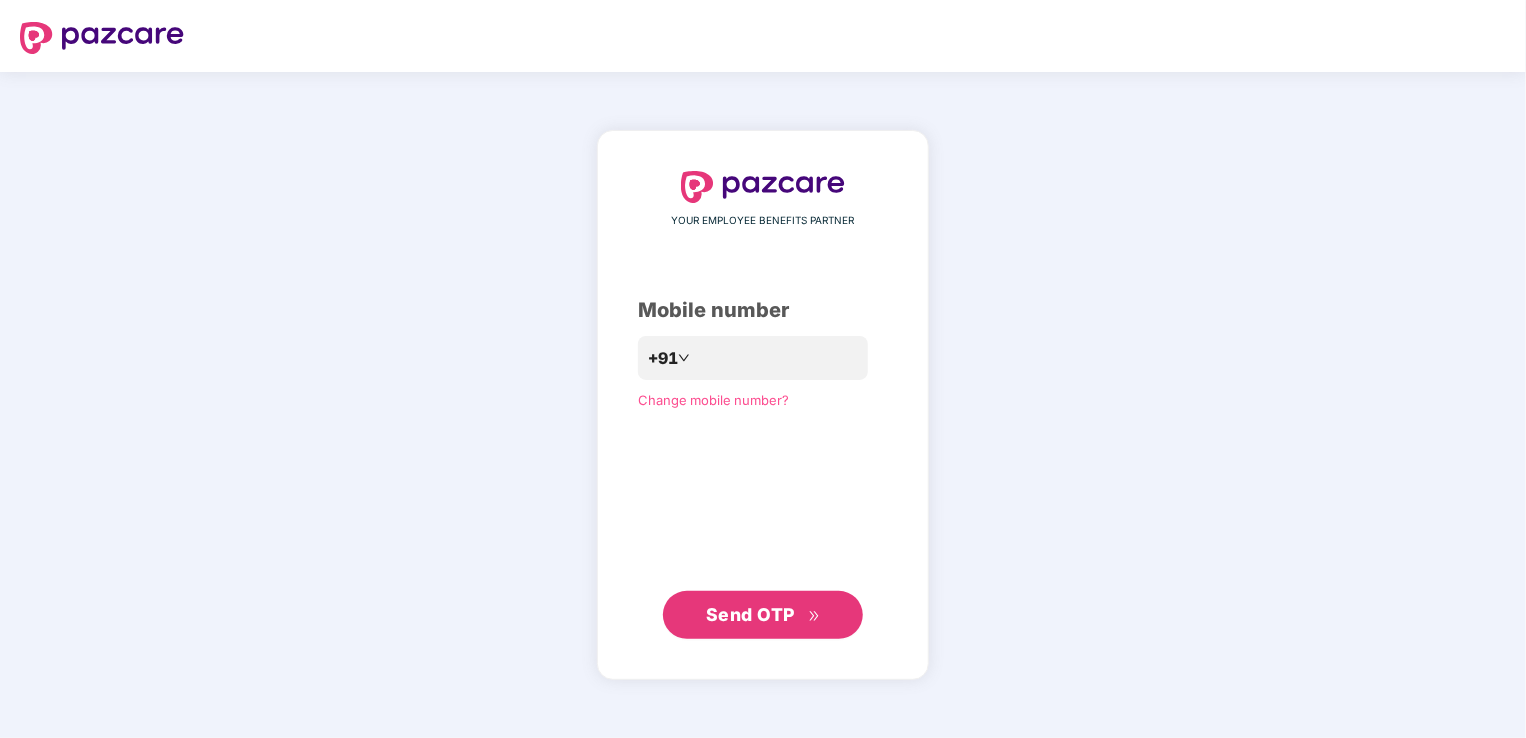 click on "Send OTP" at bounding box center [763, 615] 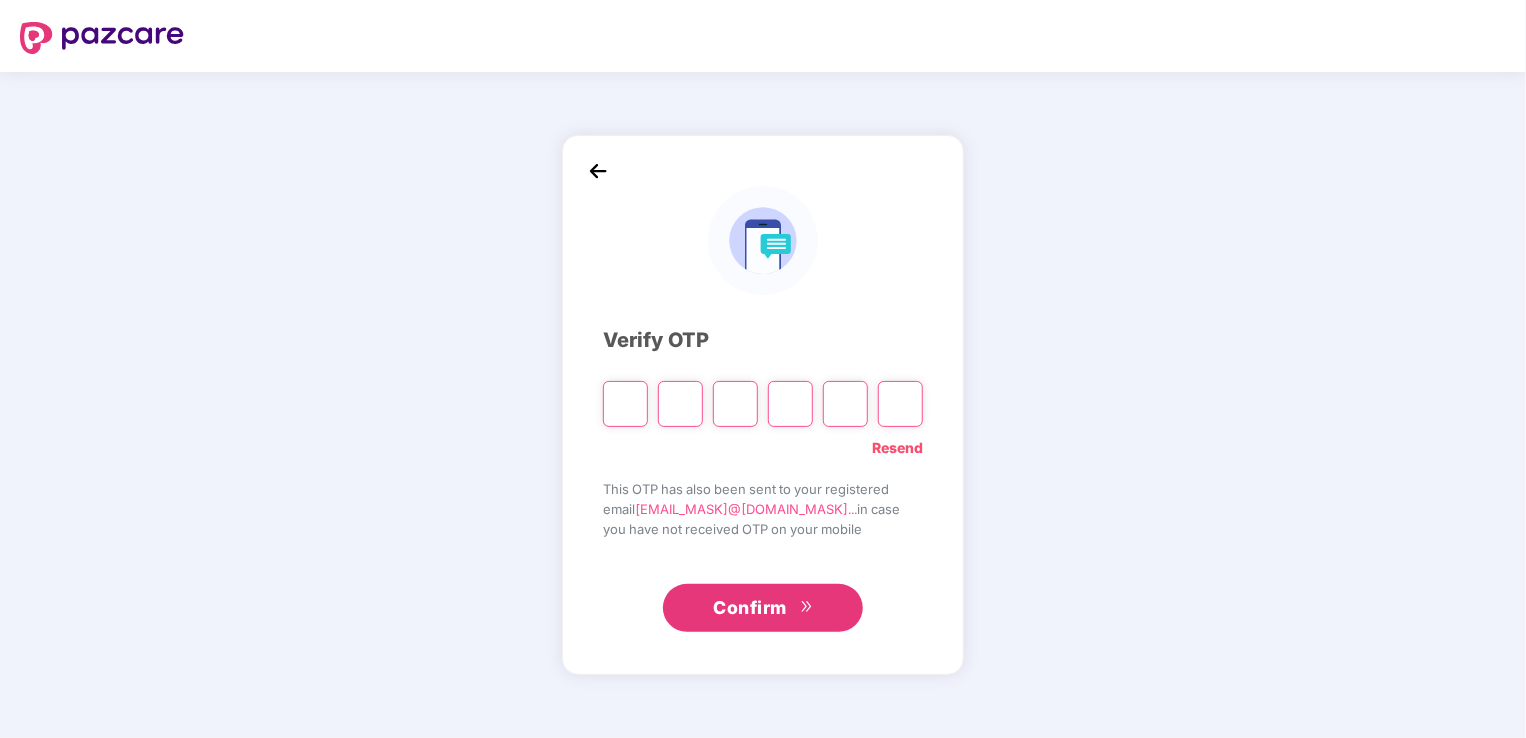 type on "*" 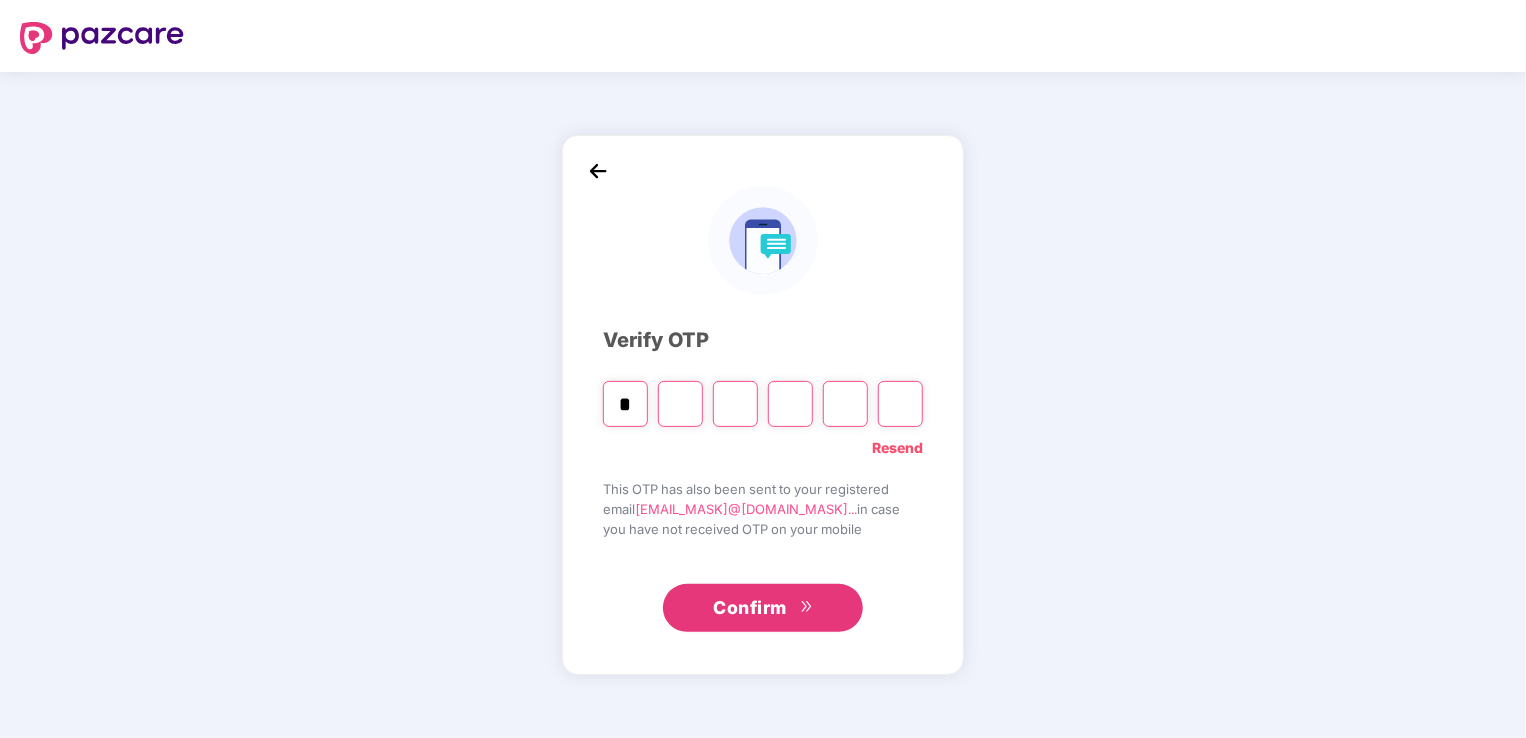 type on "*" 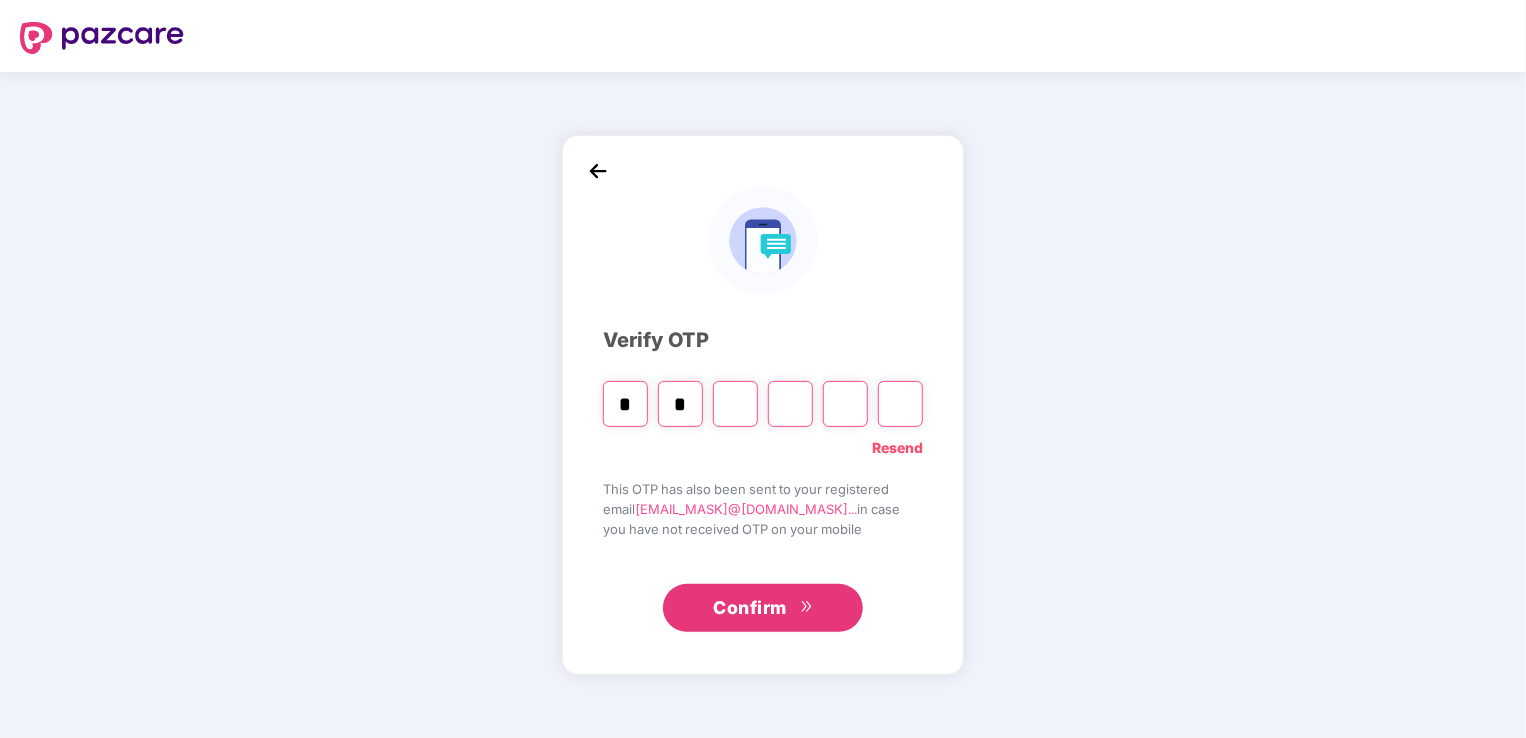 type on "*" 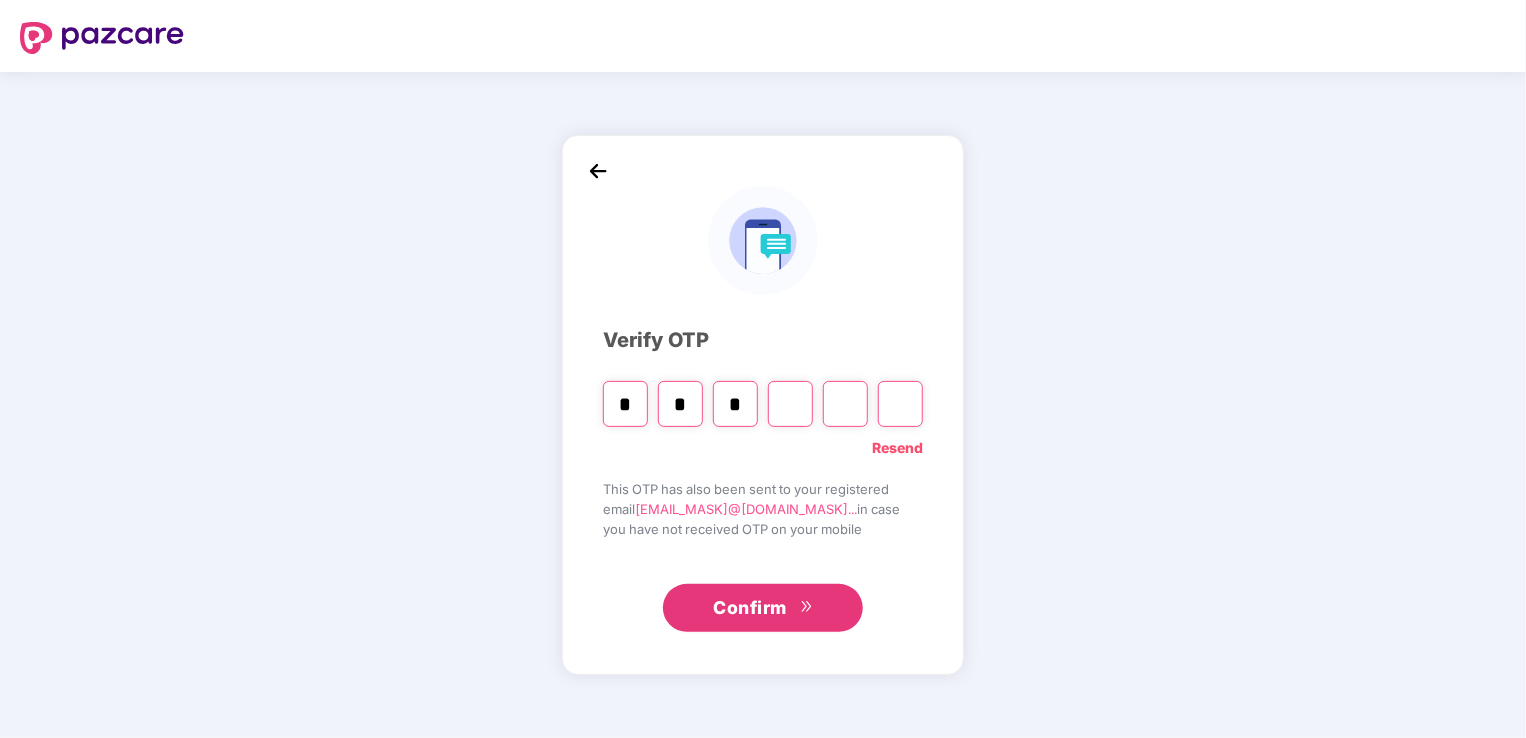 type on "*" 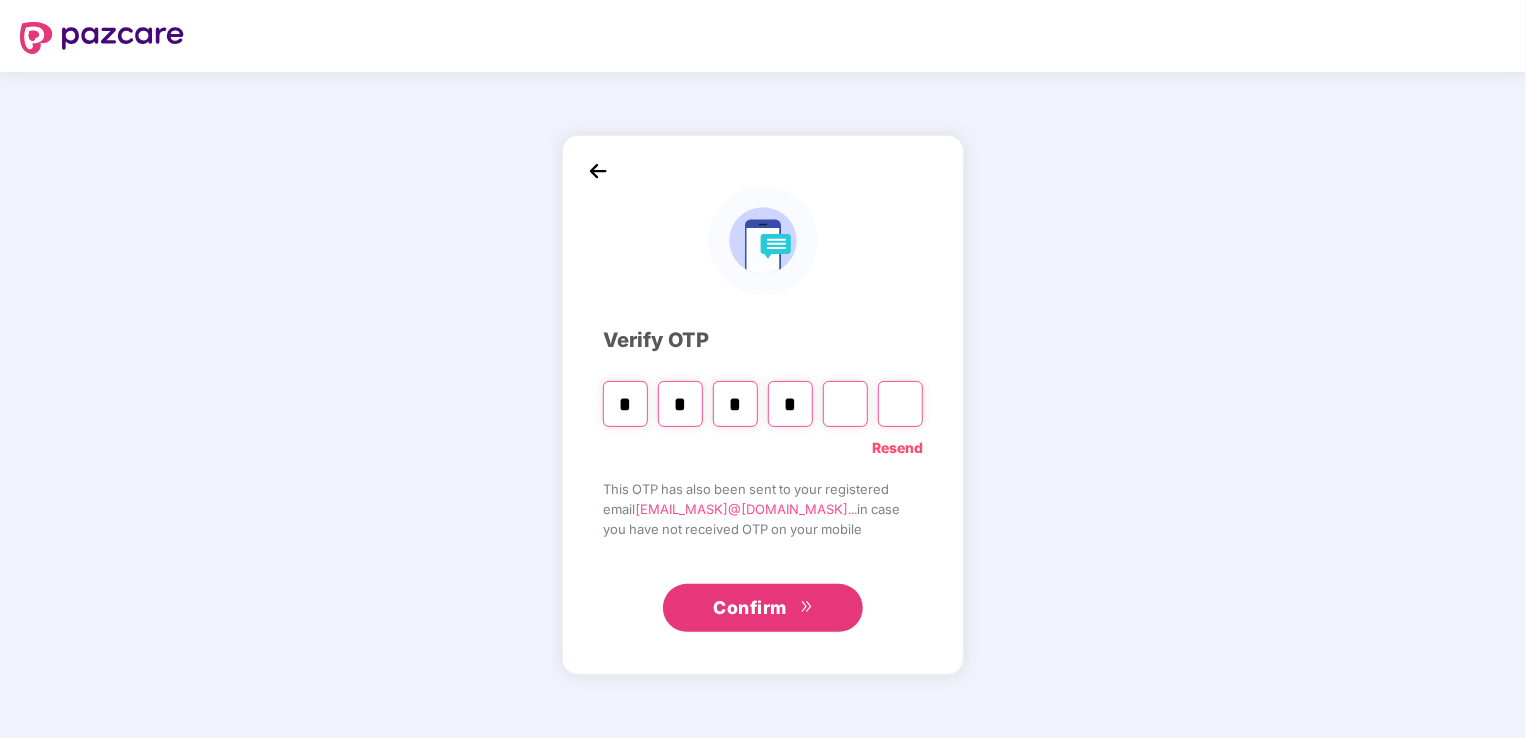 type on "*" 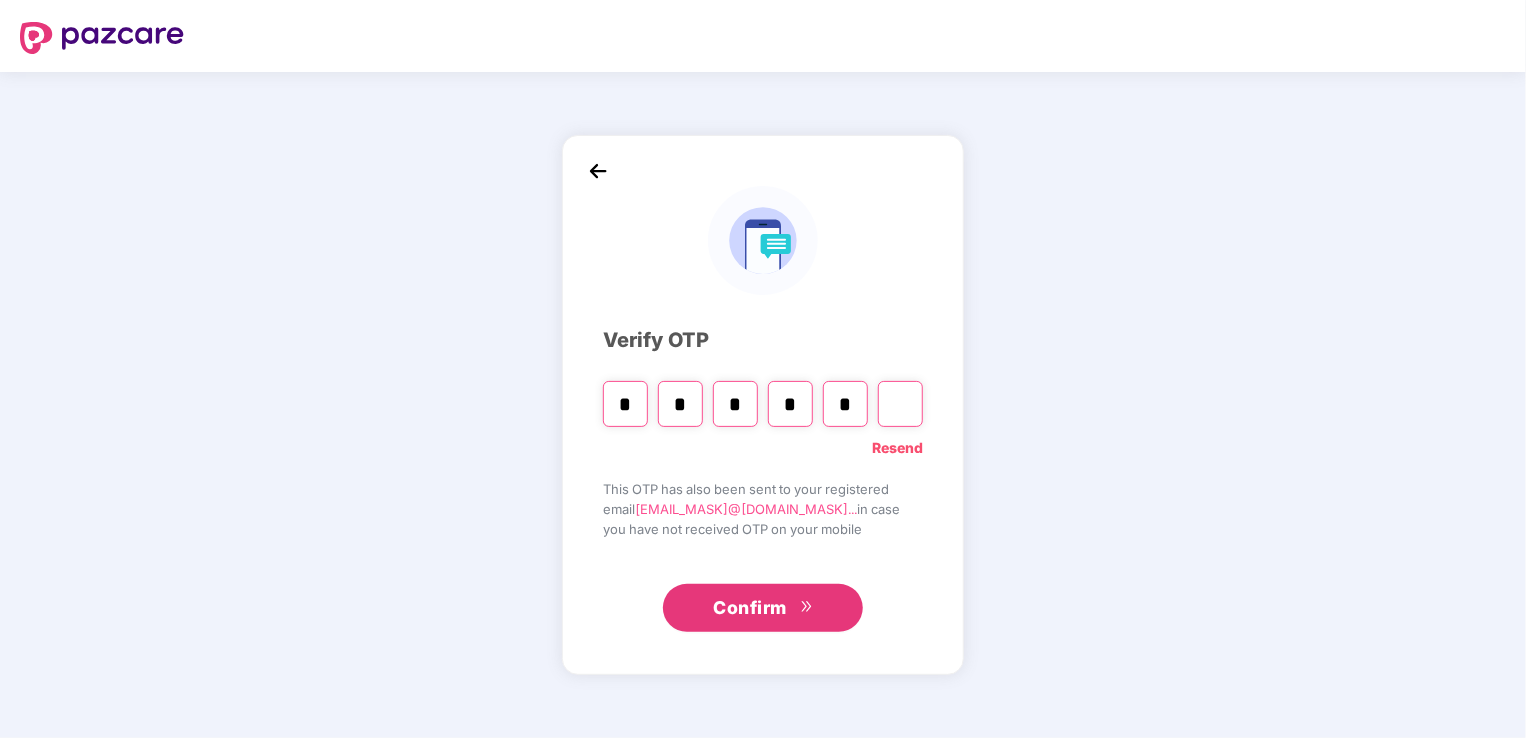 type on "*" 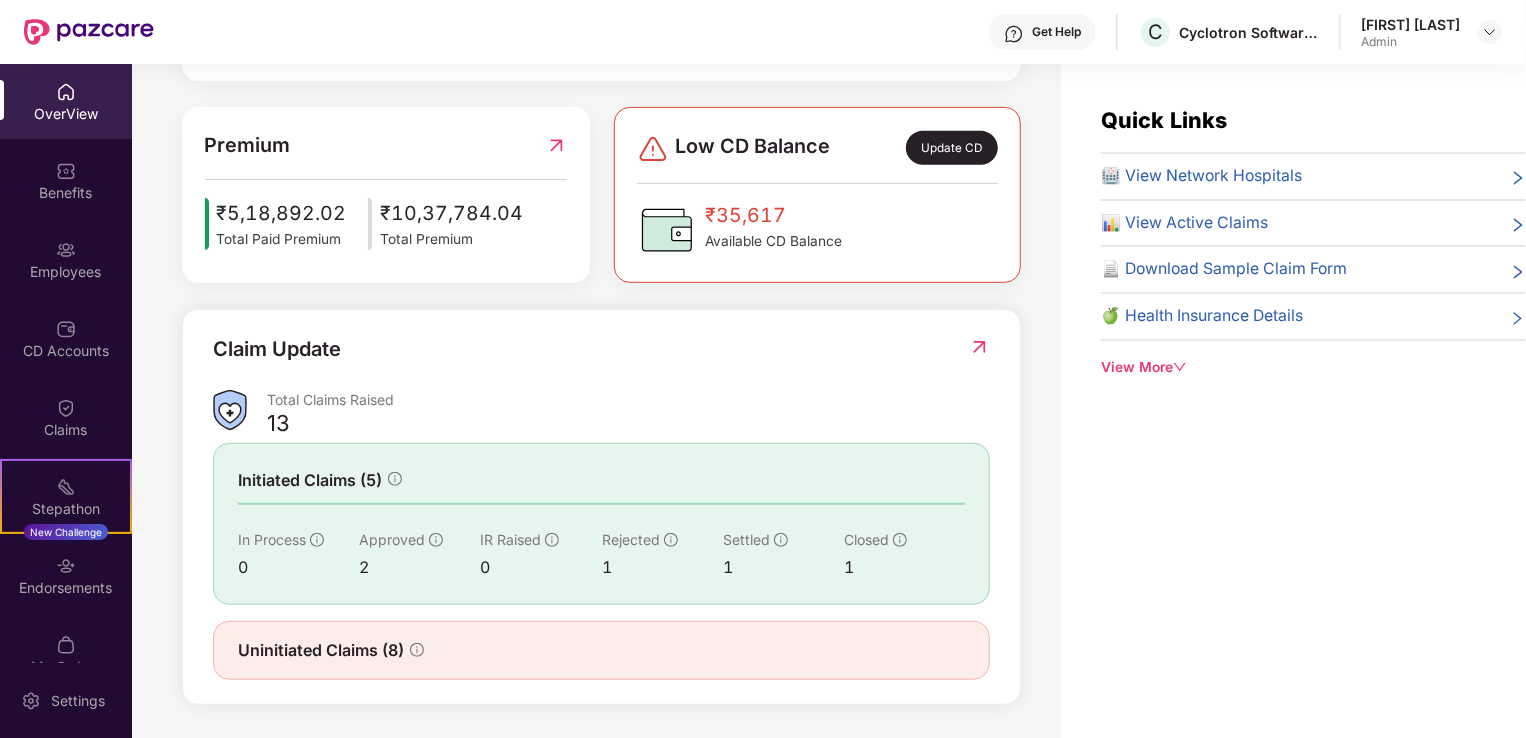 scroll, scrollTop: 0, scrollLeft: 0, axis: both 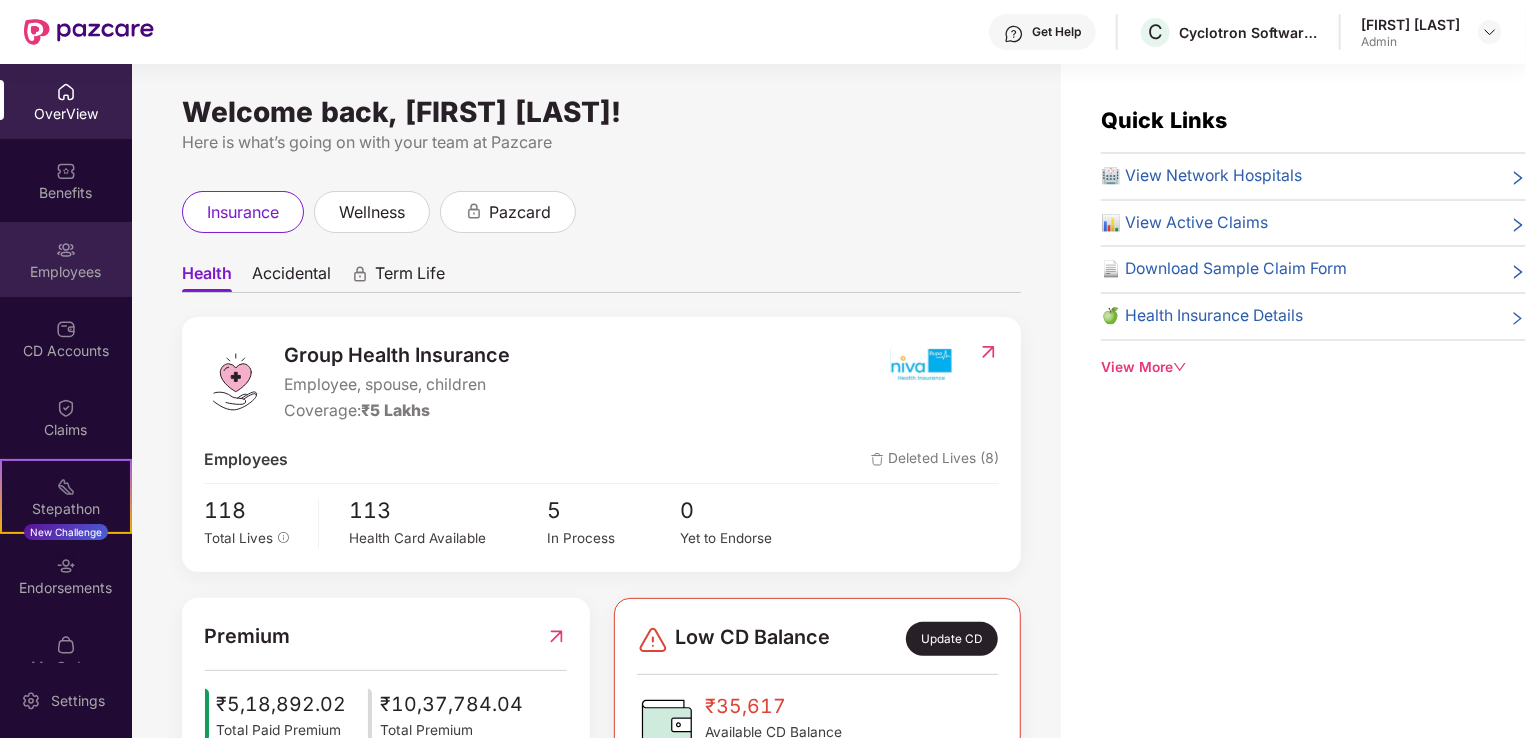 click on "Employees" at bounding box center [66, 272] 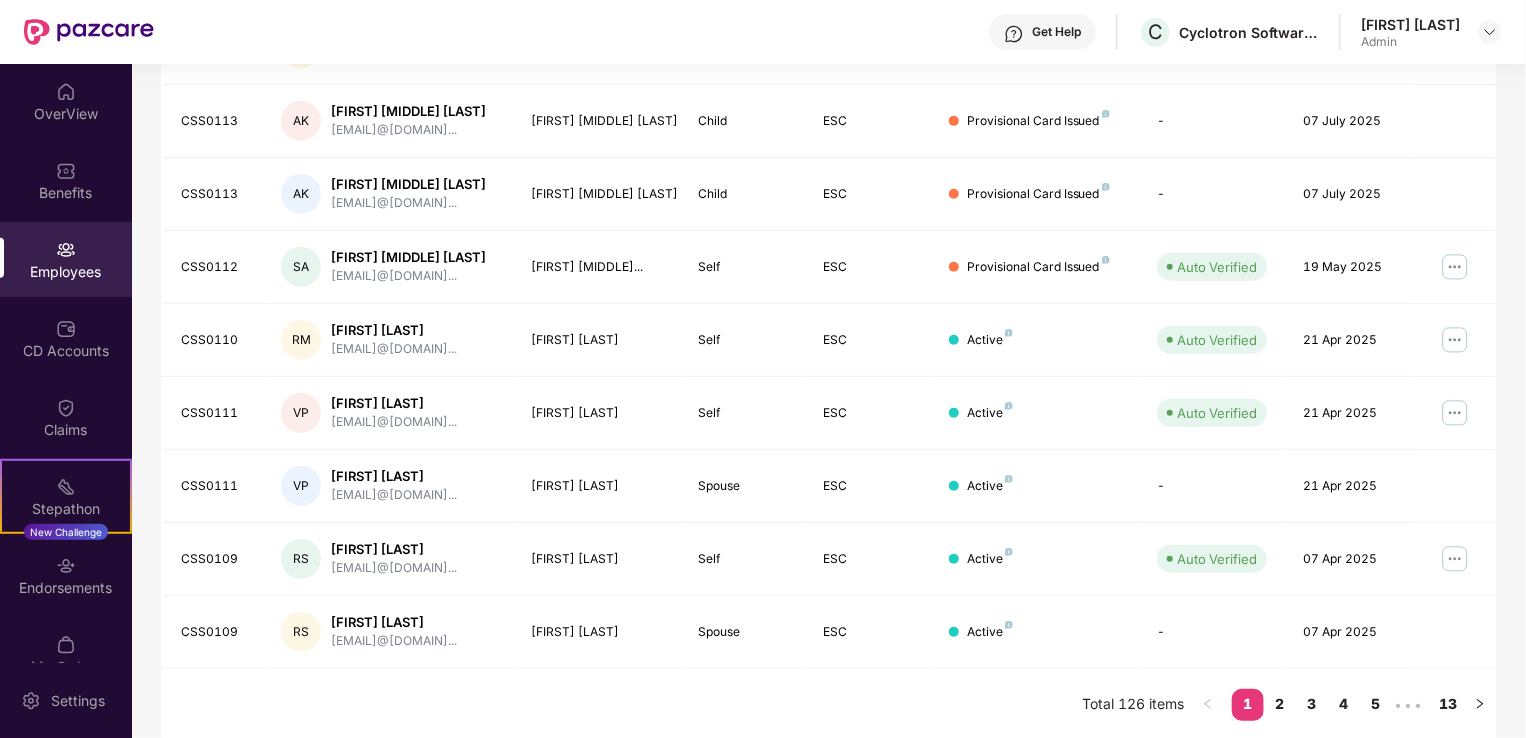 scroll, scrollTop: 0, scrollLeft: 0, axis: both 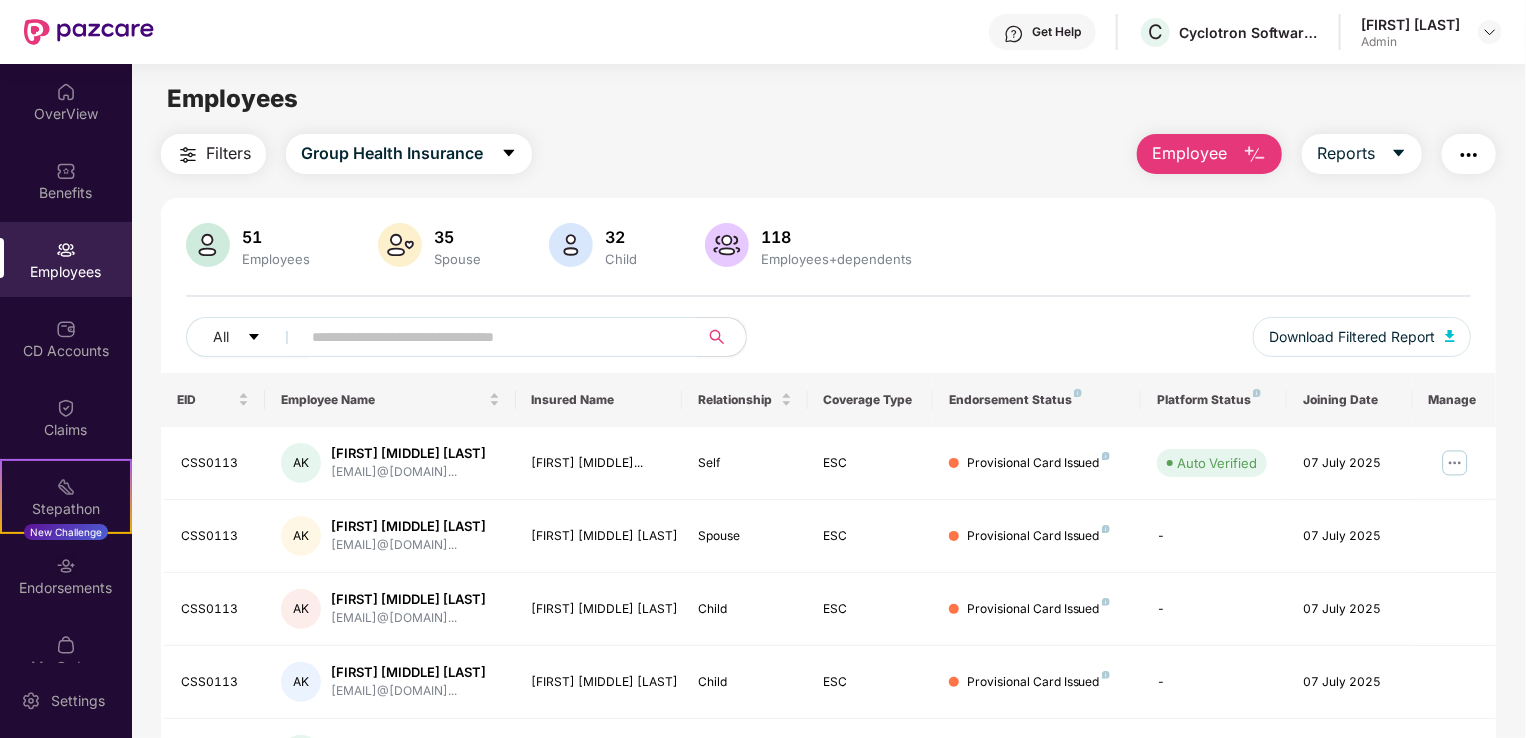 click on "Employee" at bounding box center [1189, 153] 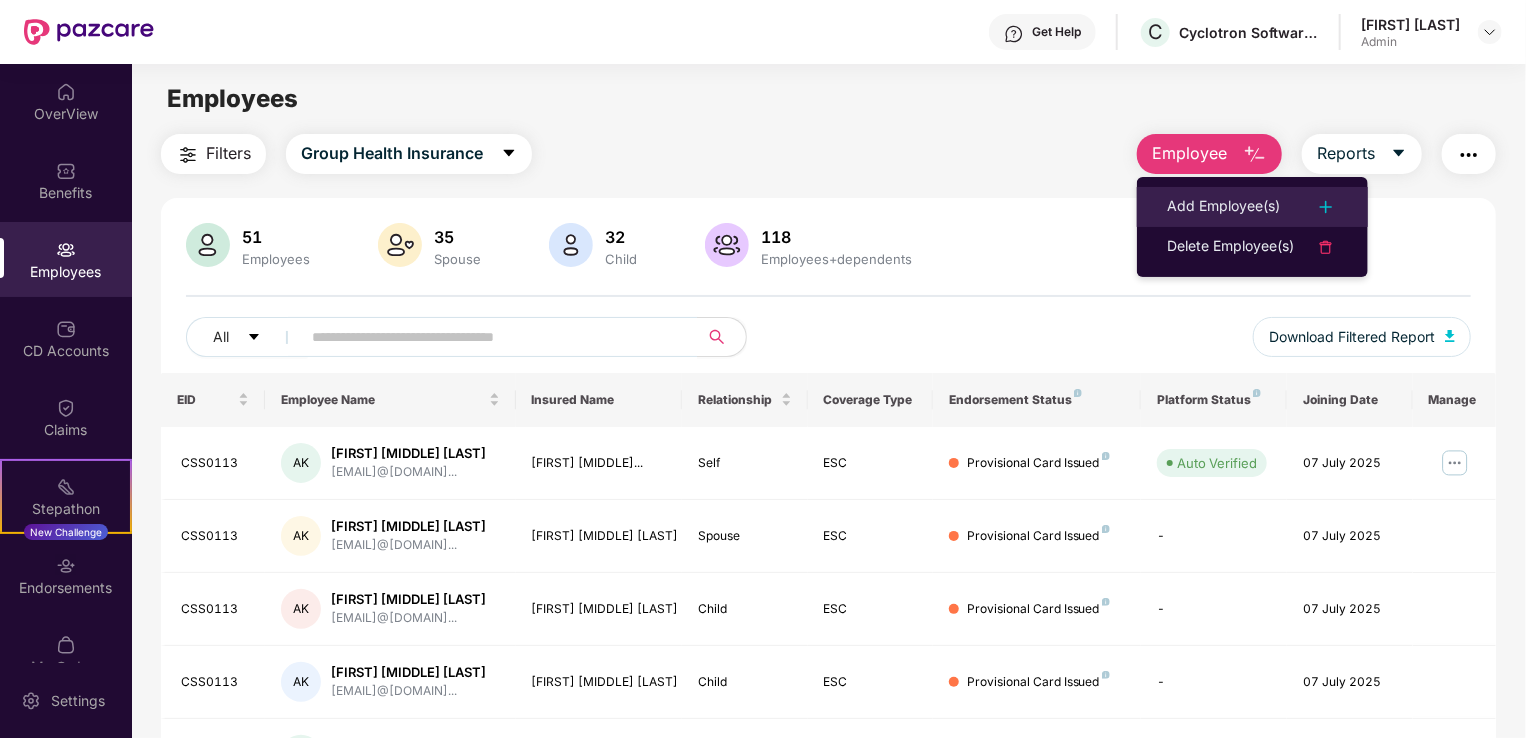 click on "Add Employee(s)" at bounding box center [1223, 207] 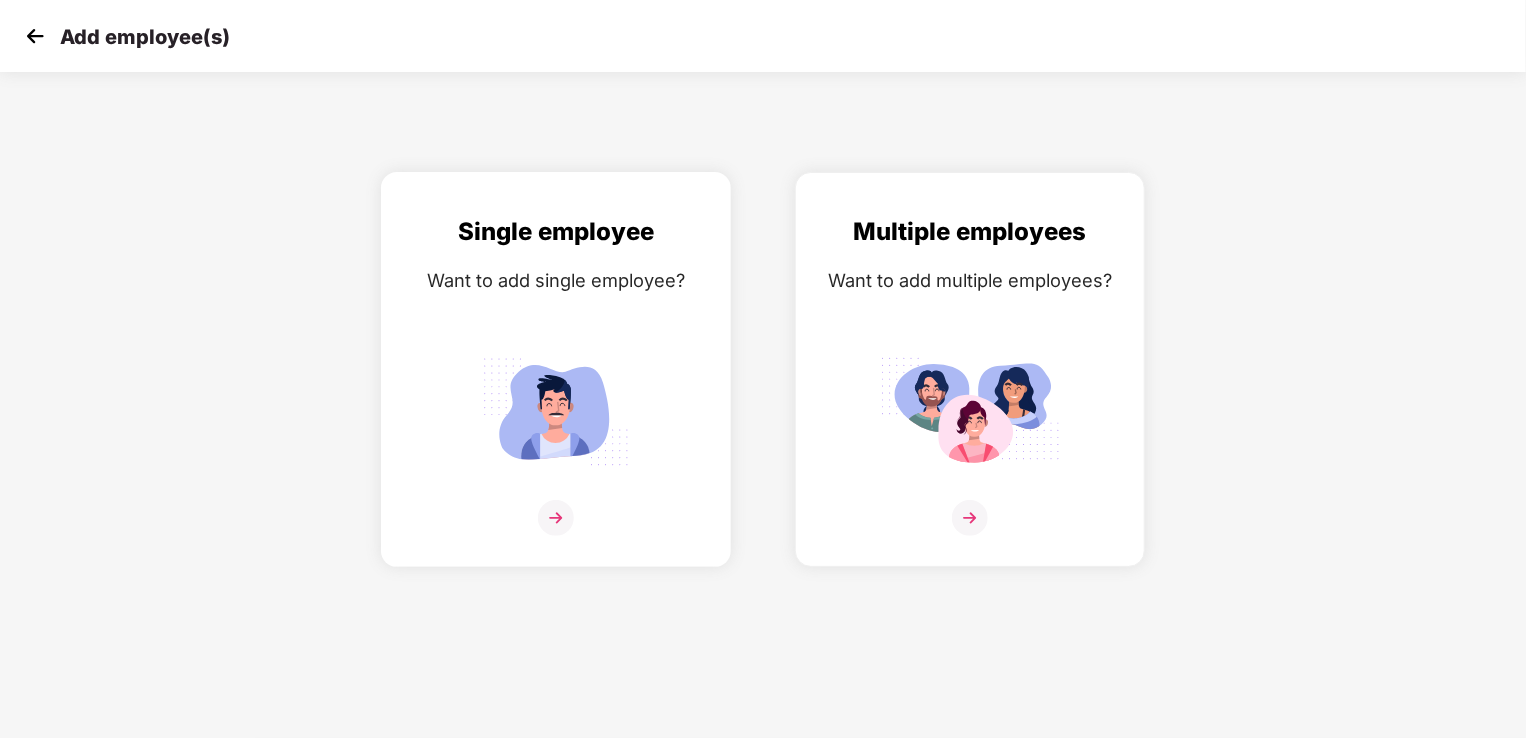 click at bounding box center [556, 518] 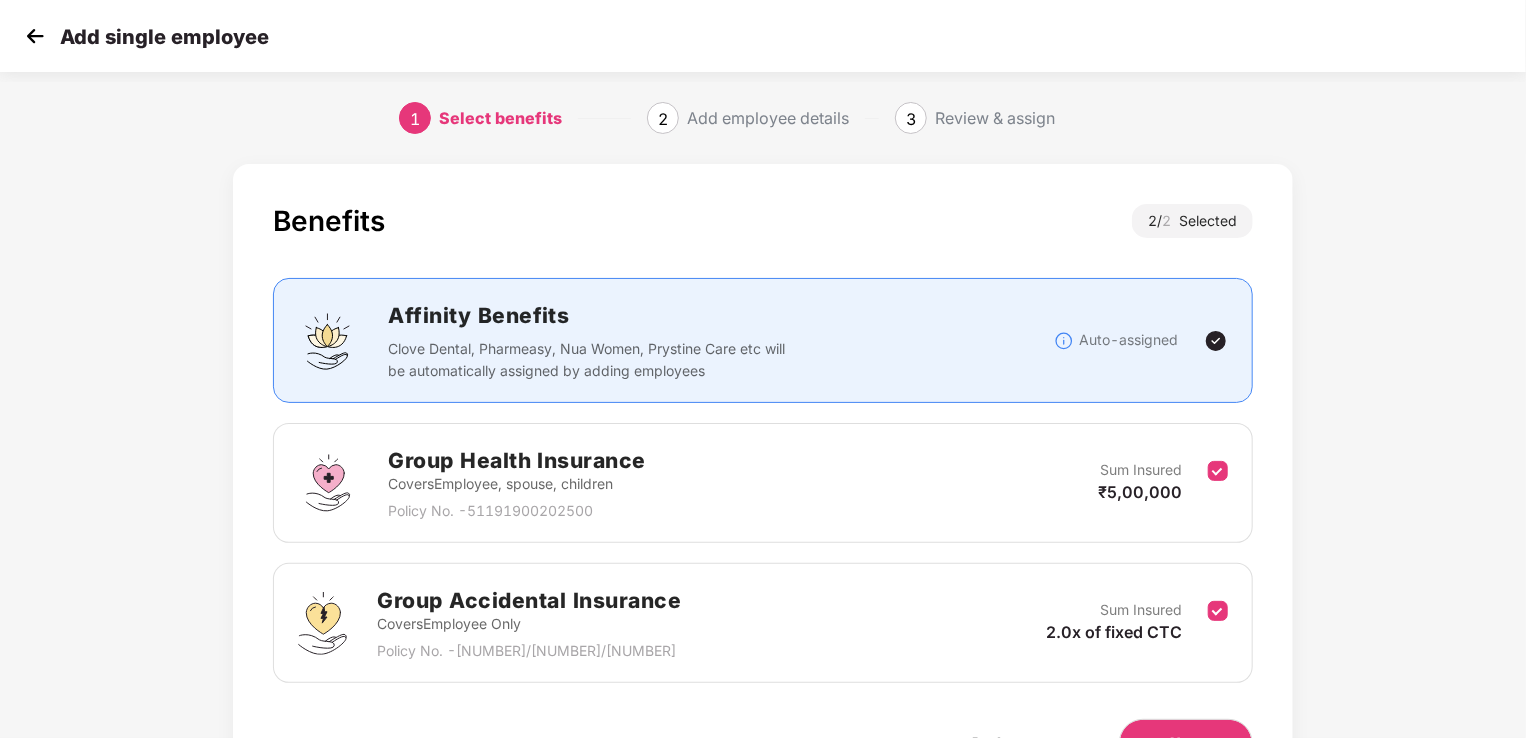 scroll, scrollTop: 117, scrollLeft: 0, axis: vertical 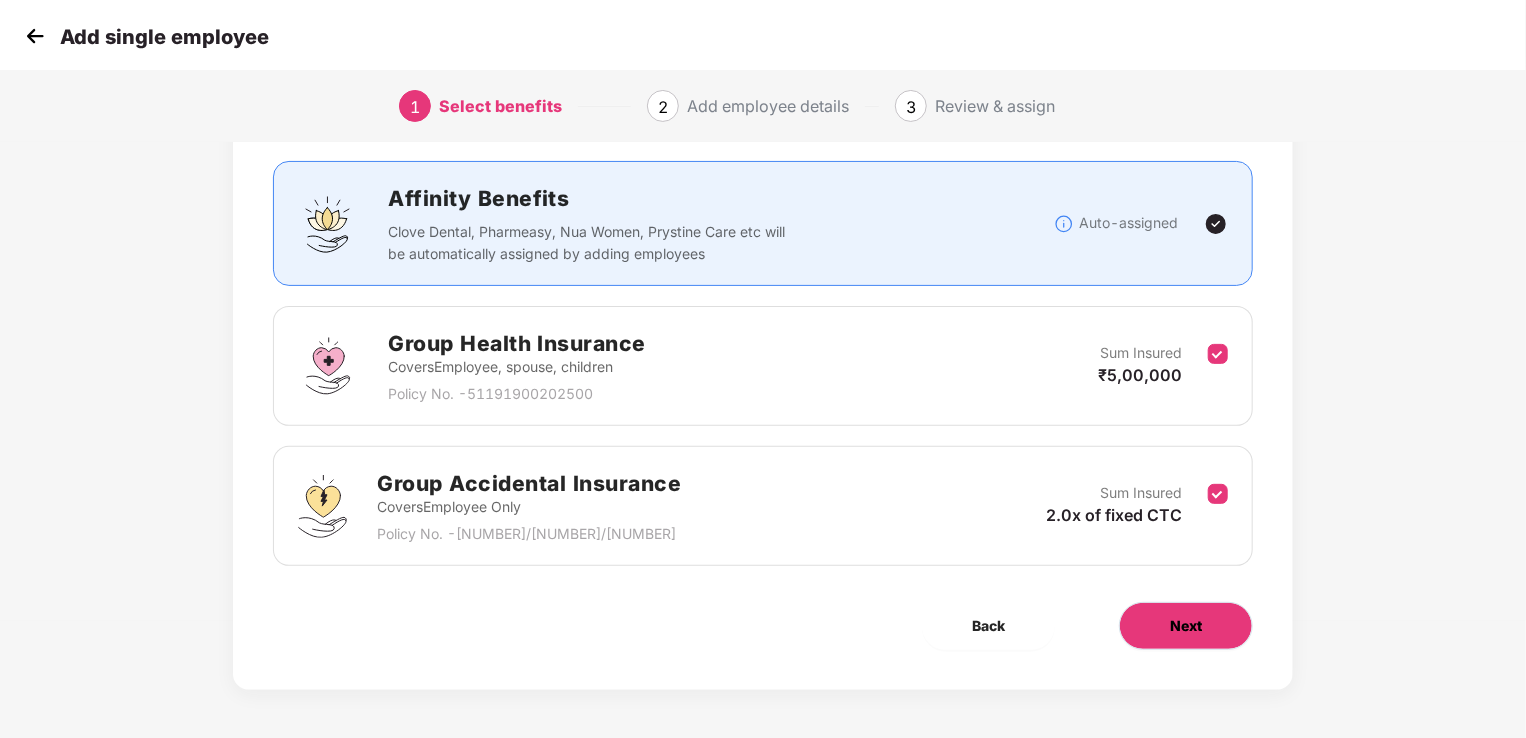 click on "Next" at bounding box center [1186, 626] 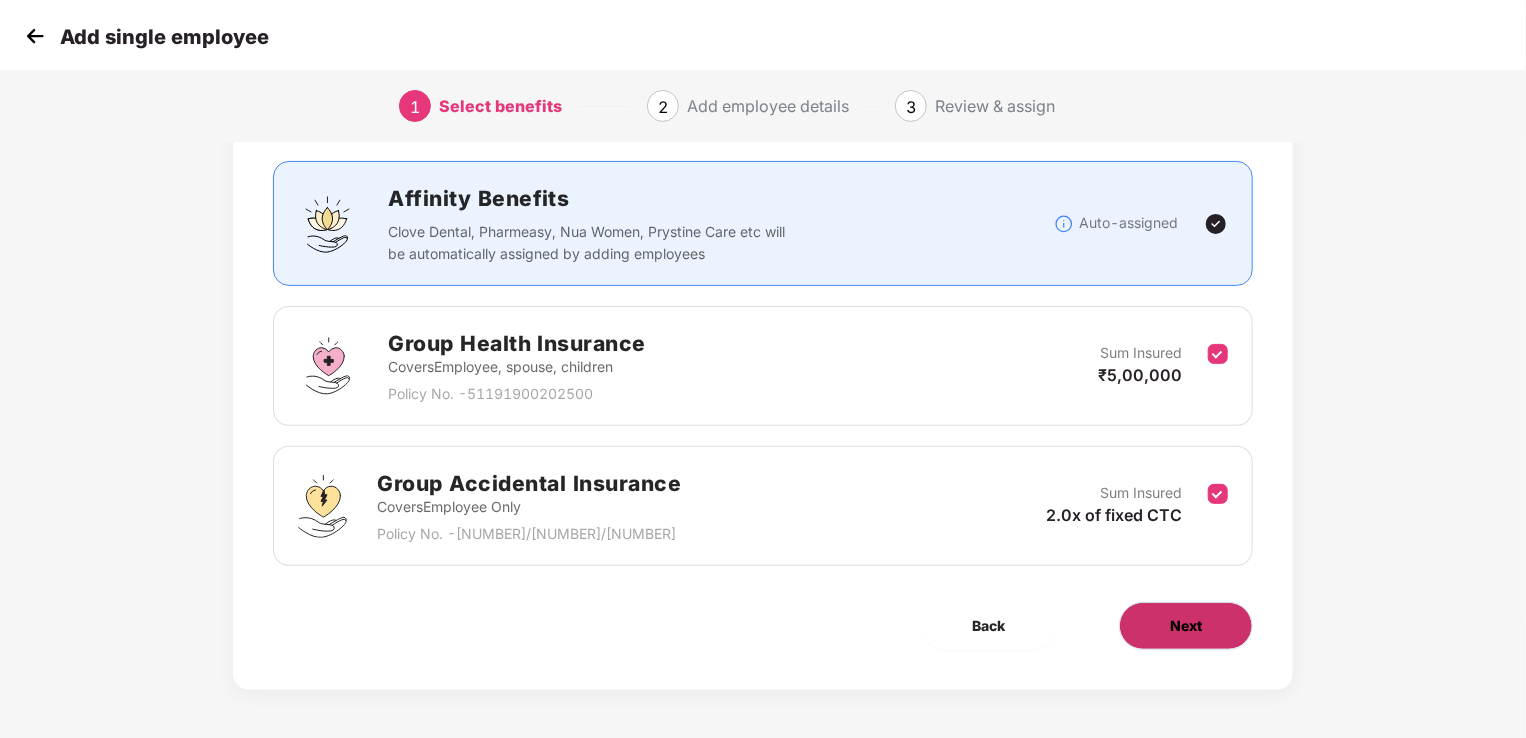 scroll, scrollTop: 0, scrollLeft: 0, axis: both 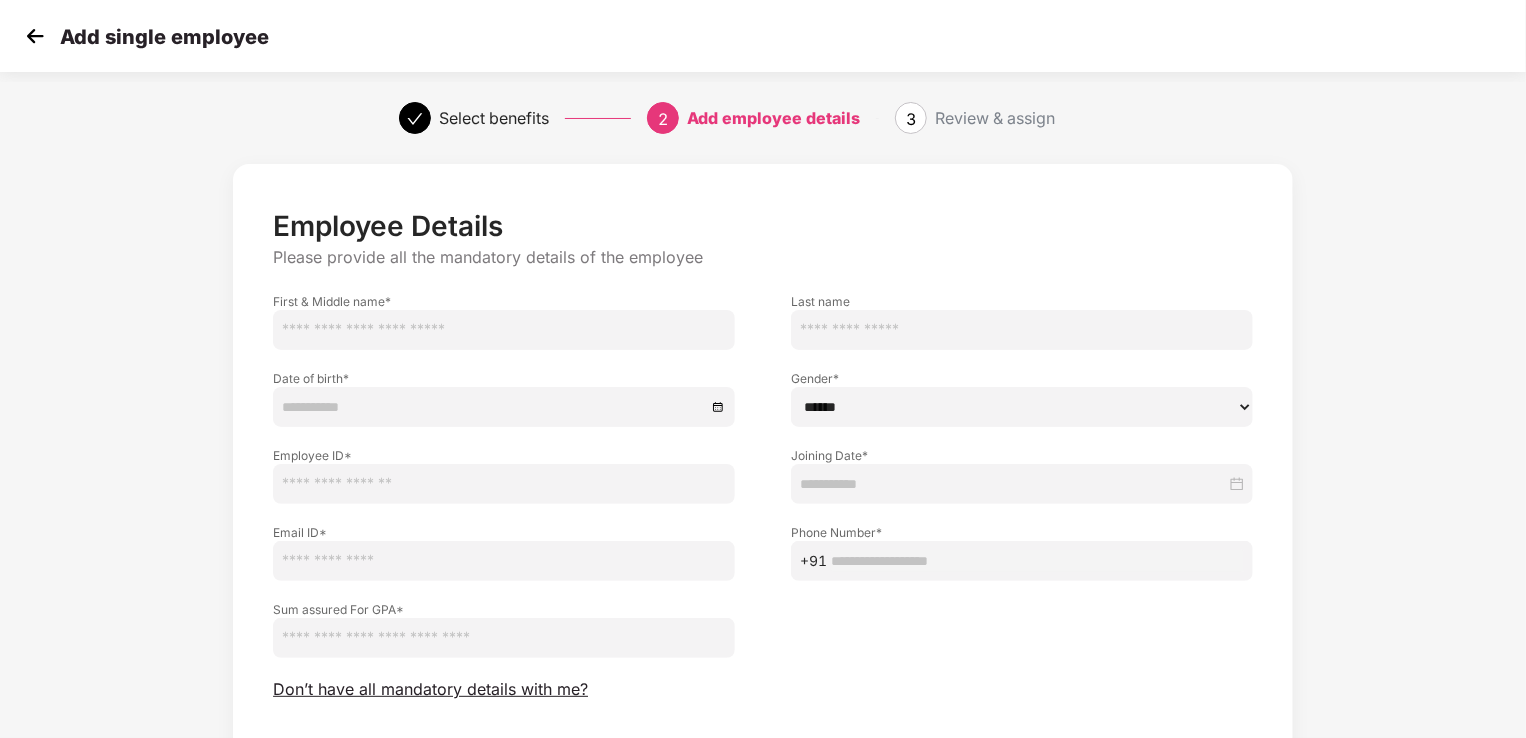click at bounding box center (504, 330) 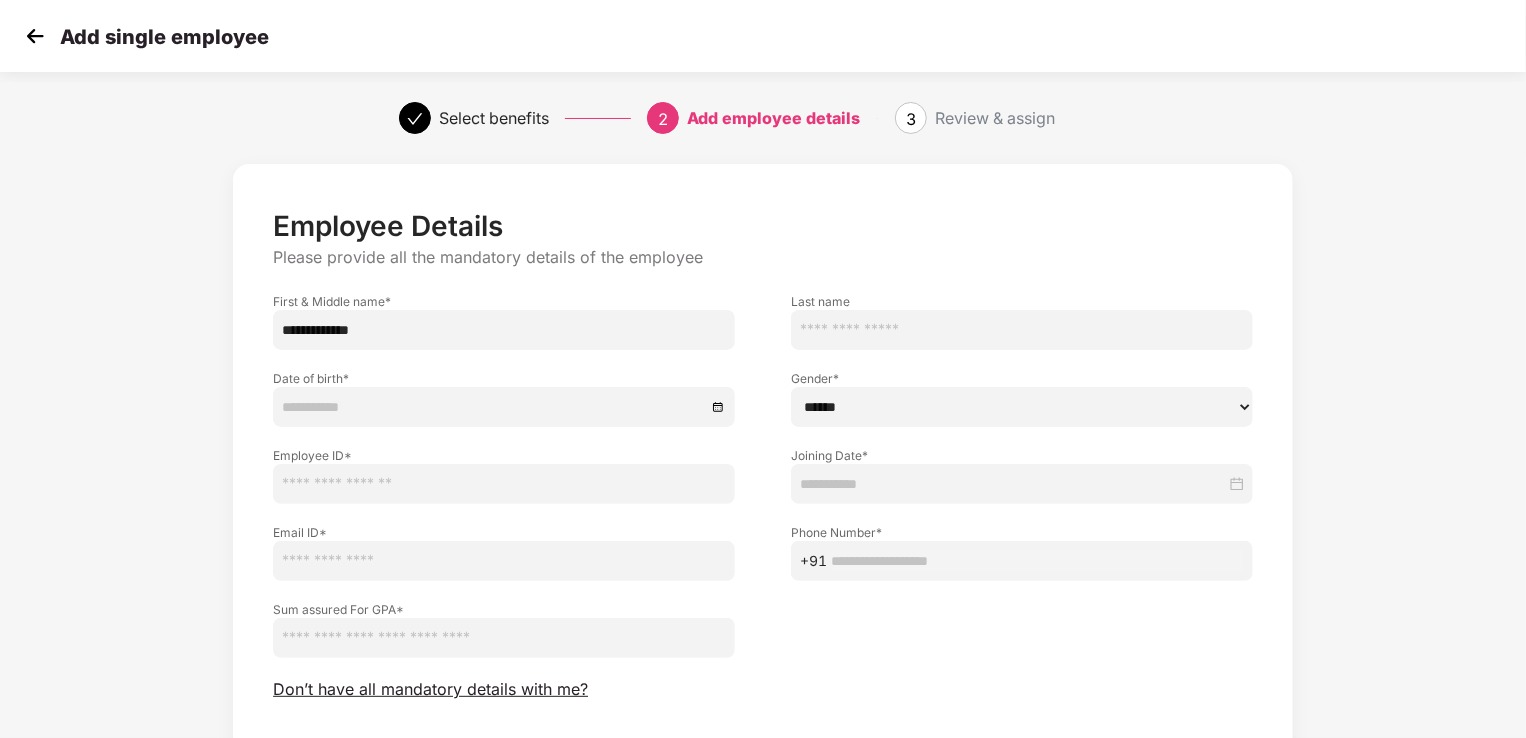 click on "**********" at bounding box center [504, 330] 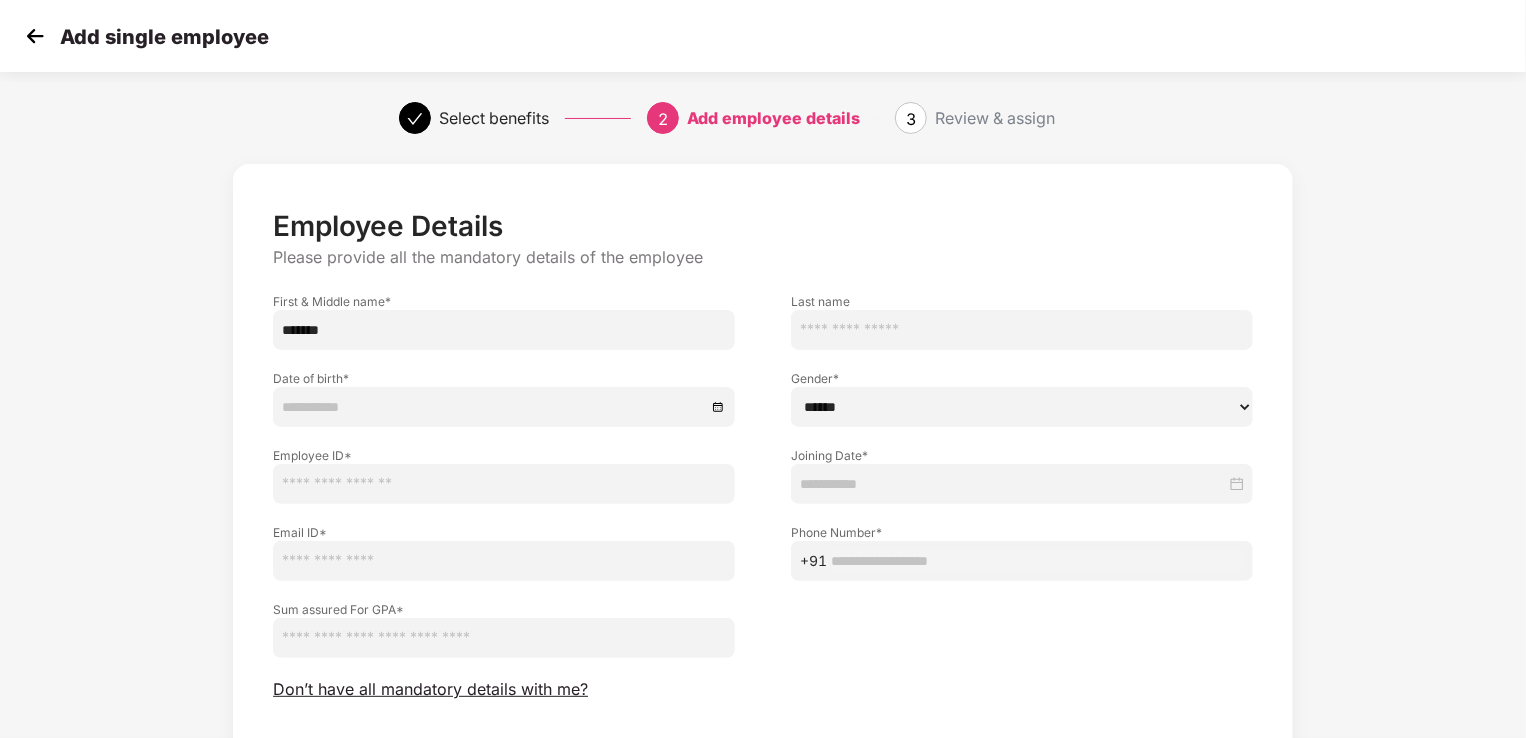type on "*******" 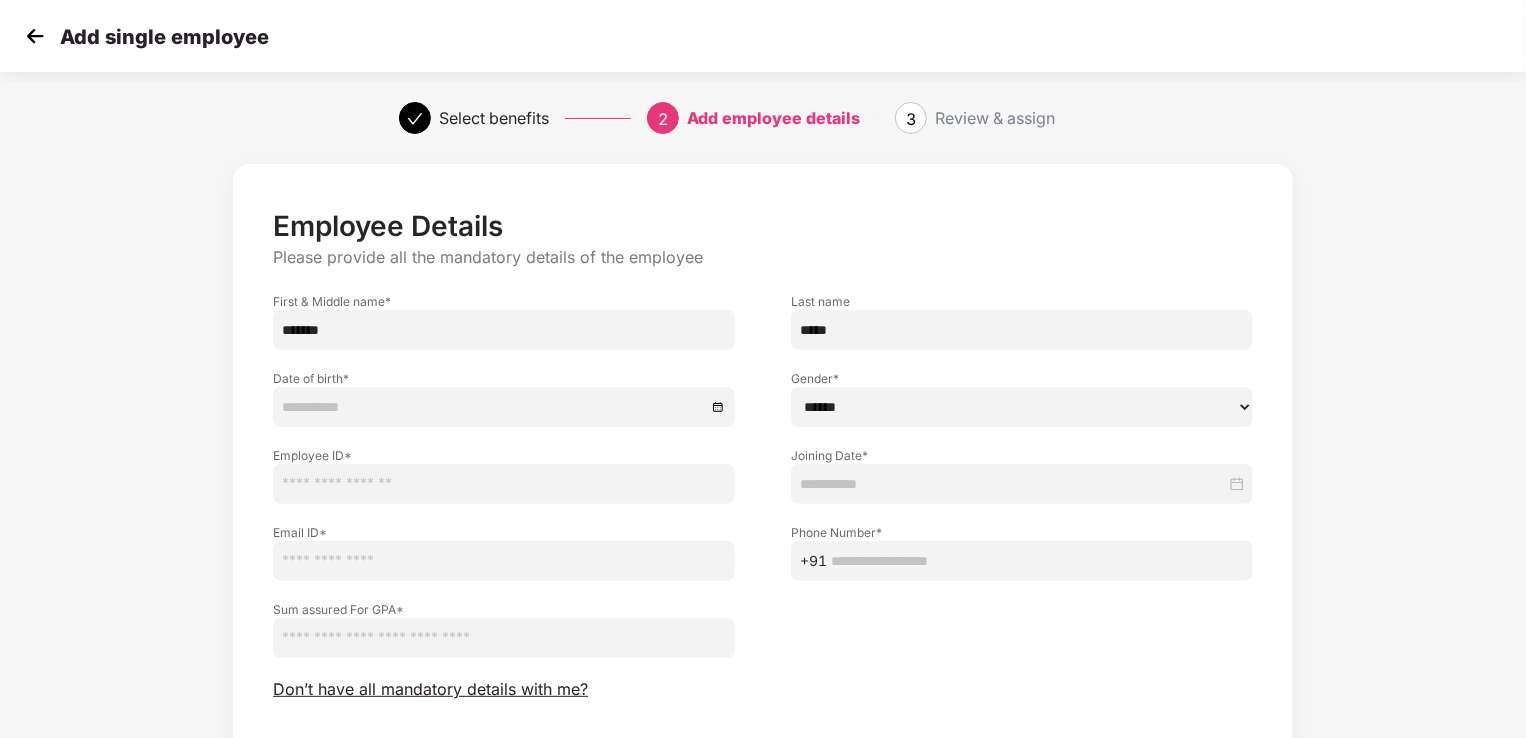 type on "*****" 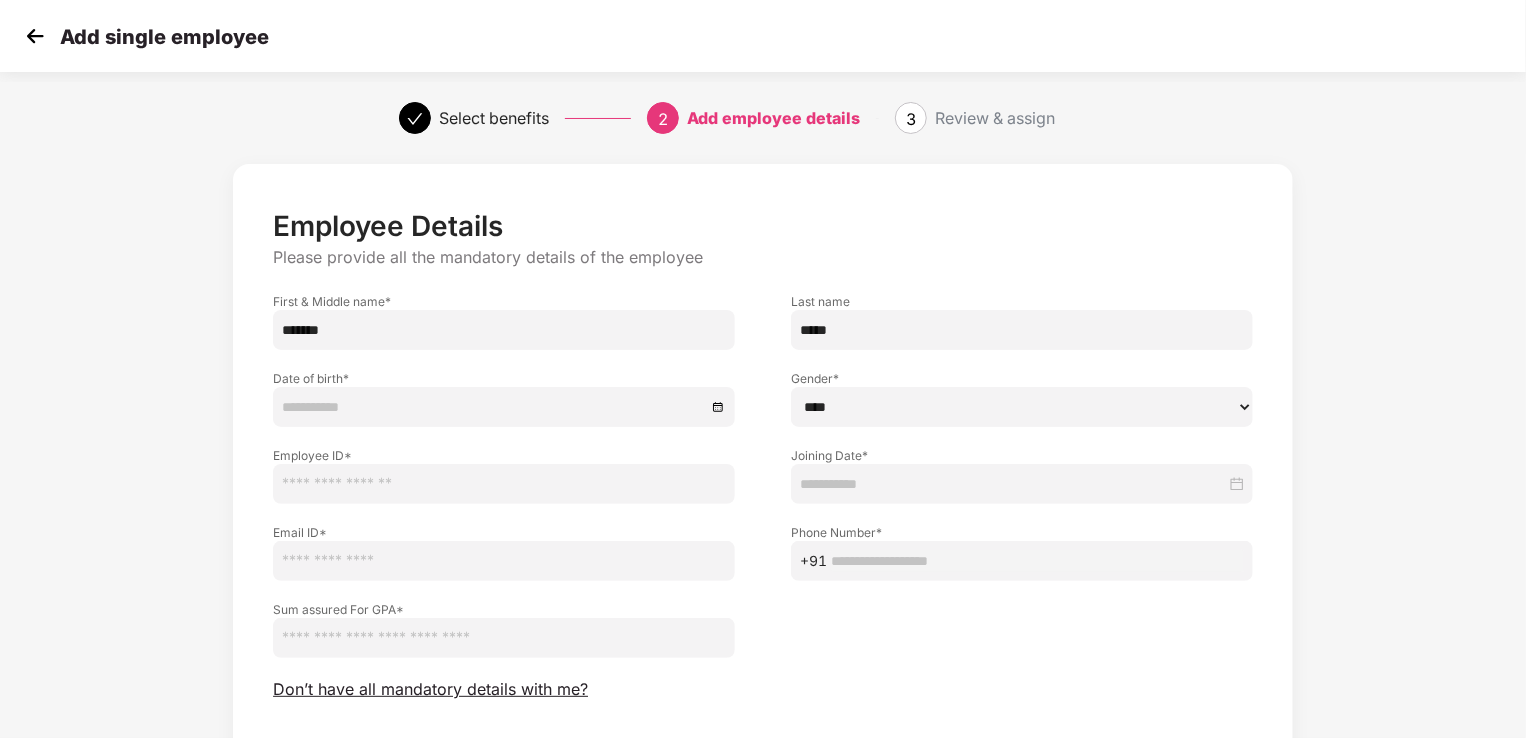 click on "****** **** ******" at bounding box center [1022, 407] 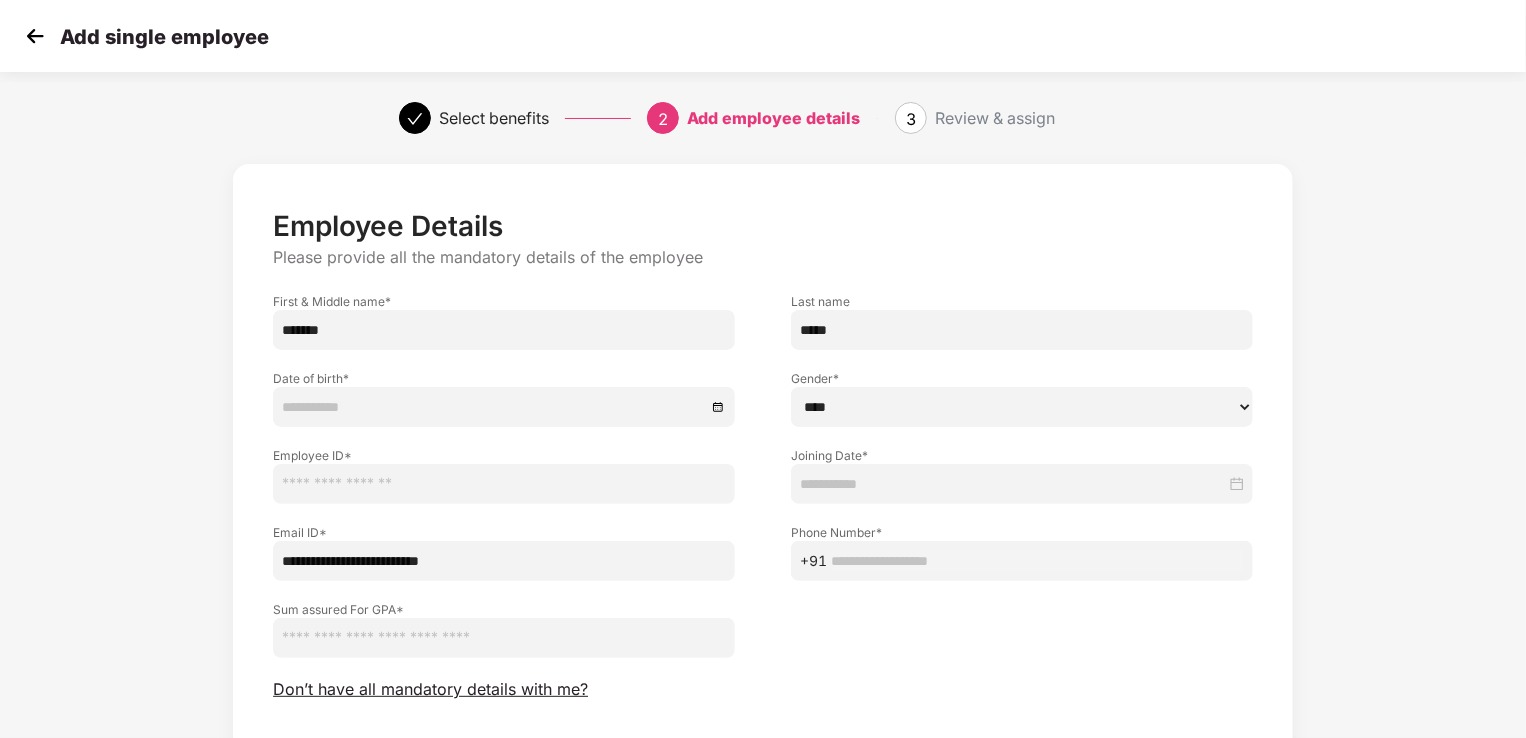 type on "**********" 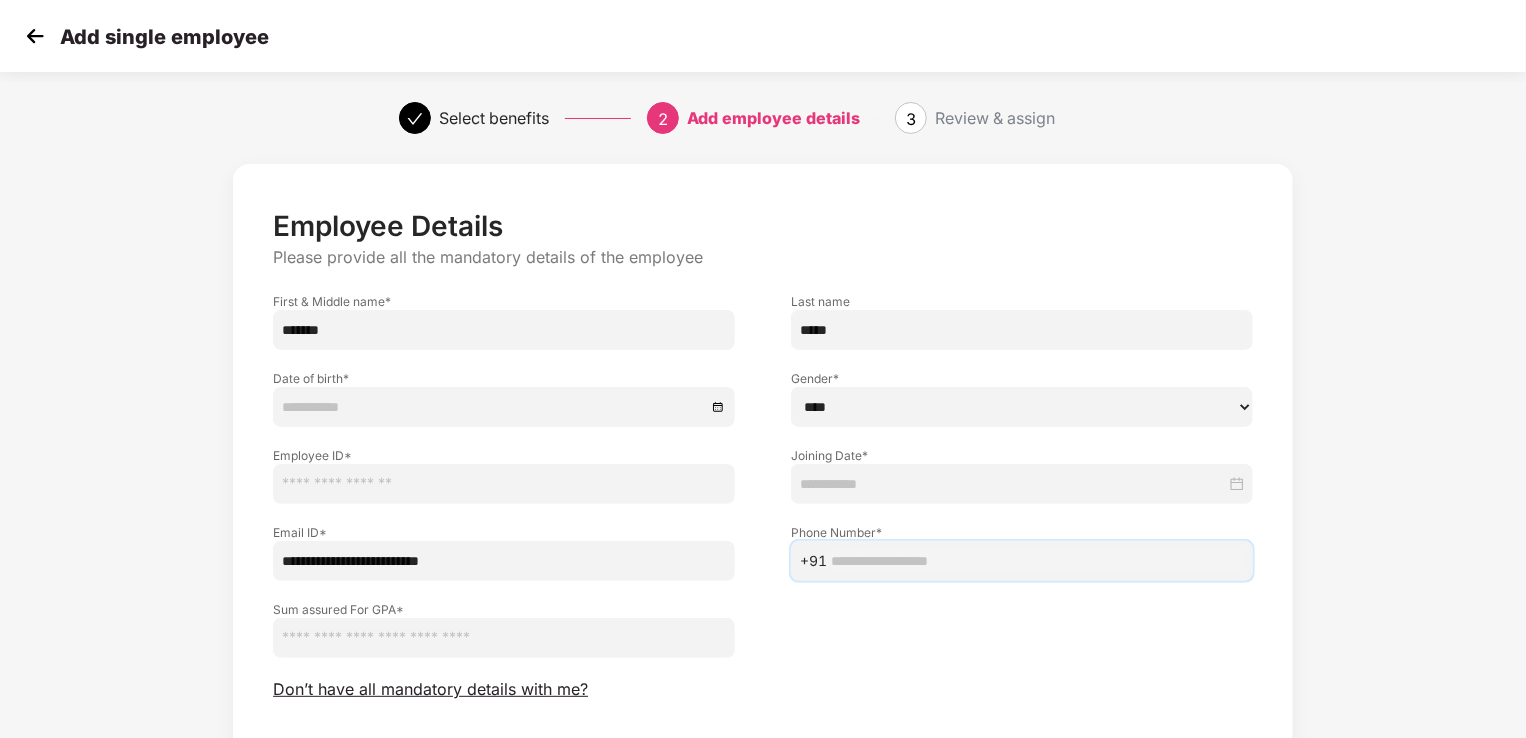 click at bounding box center (1037, 561) 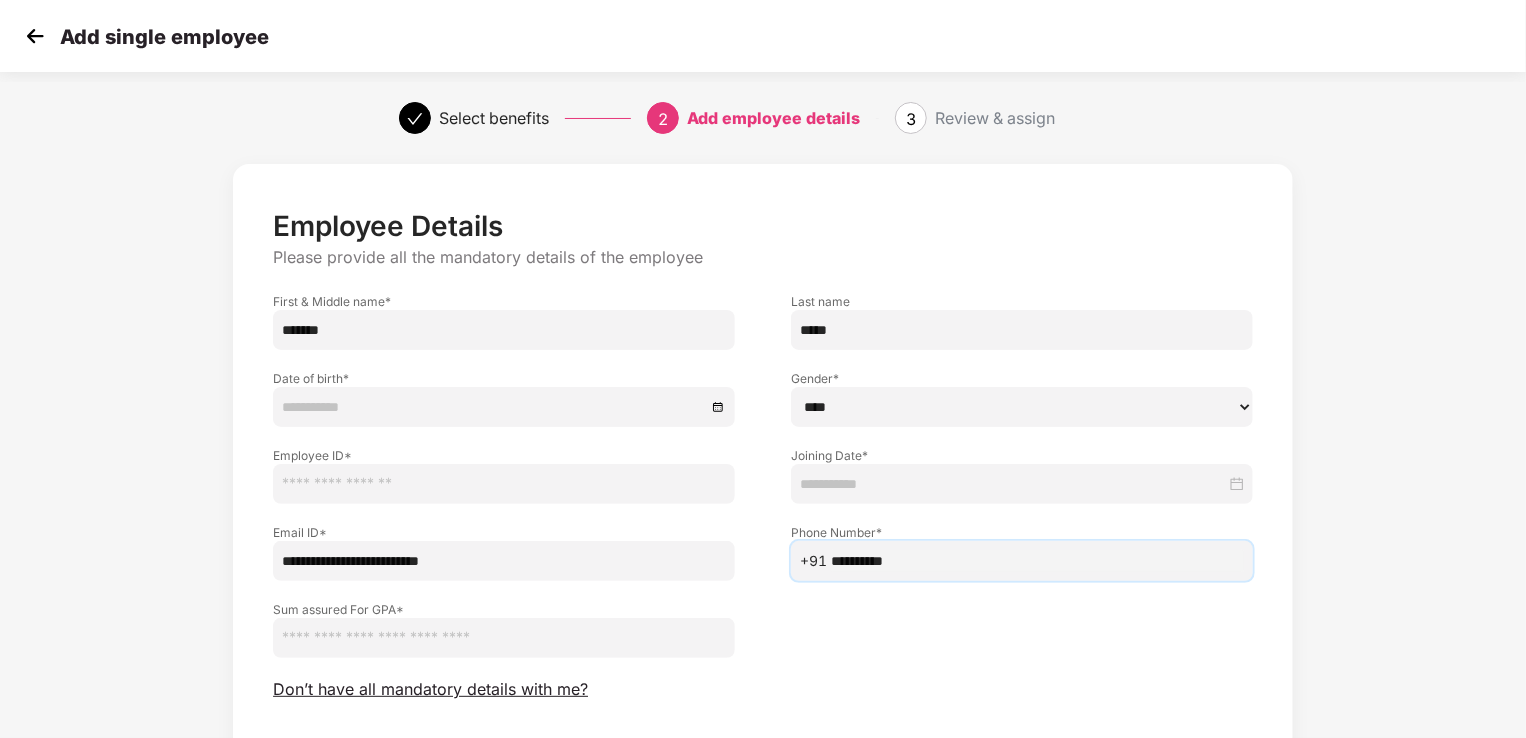 type on "**********" 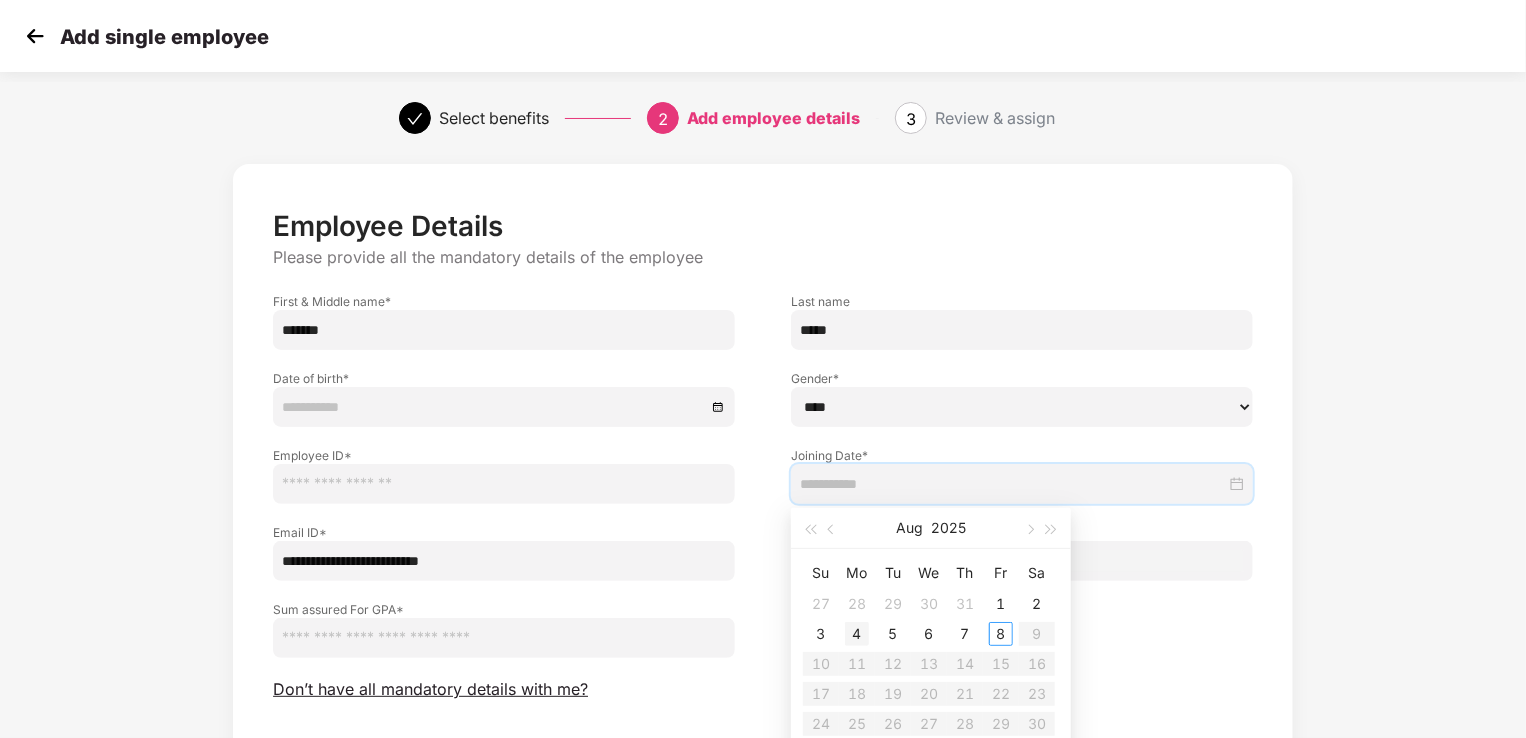 type on "**********" 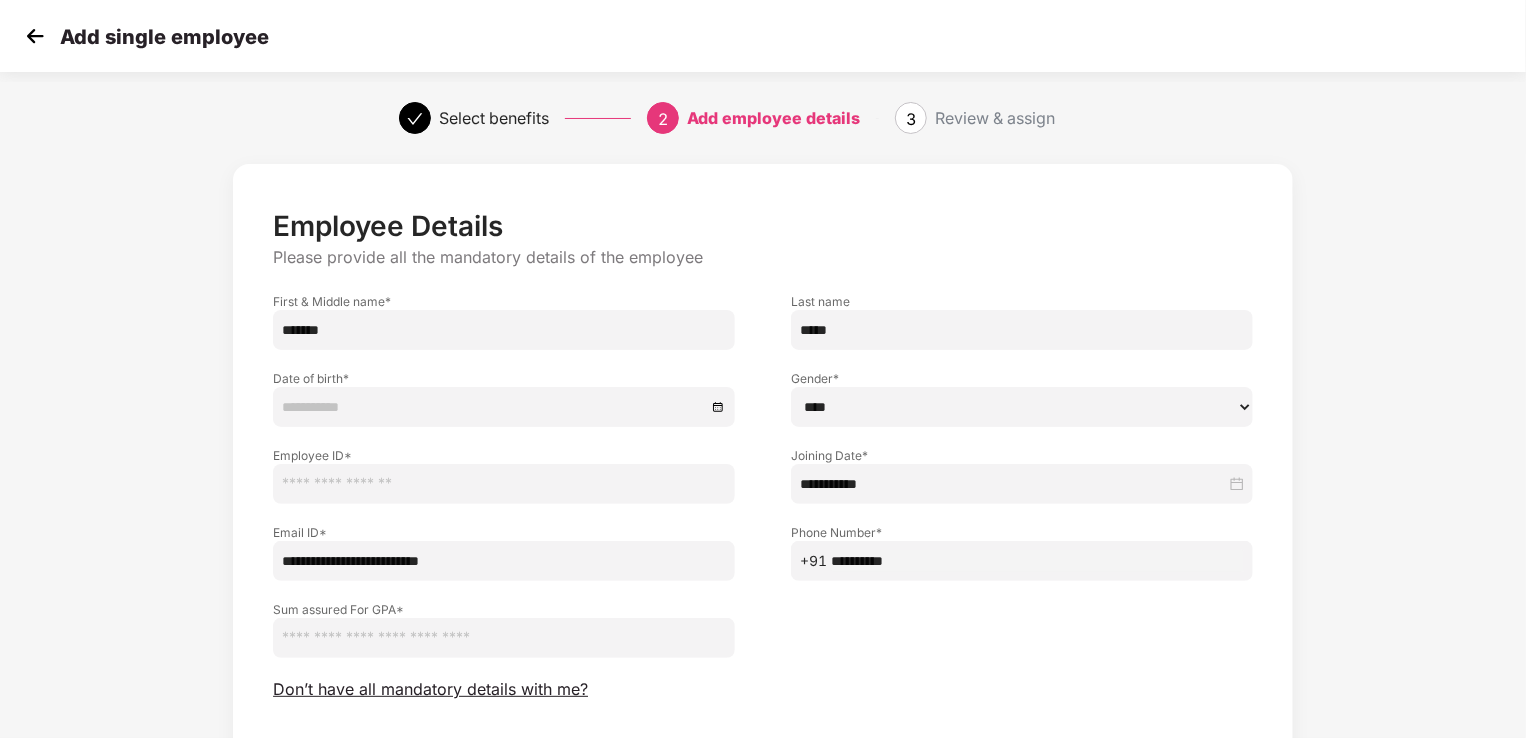 click on "**********" at bounding box center [763, 516] 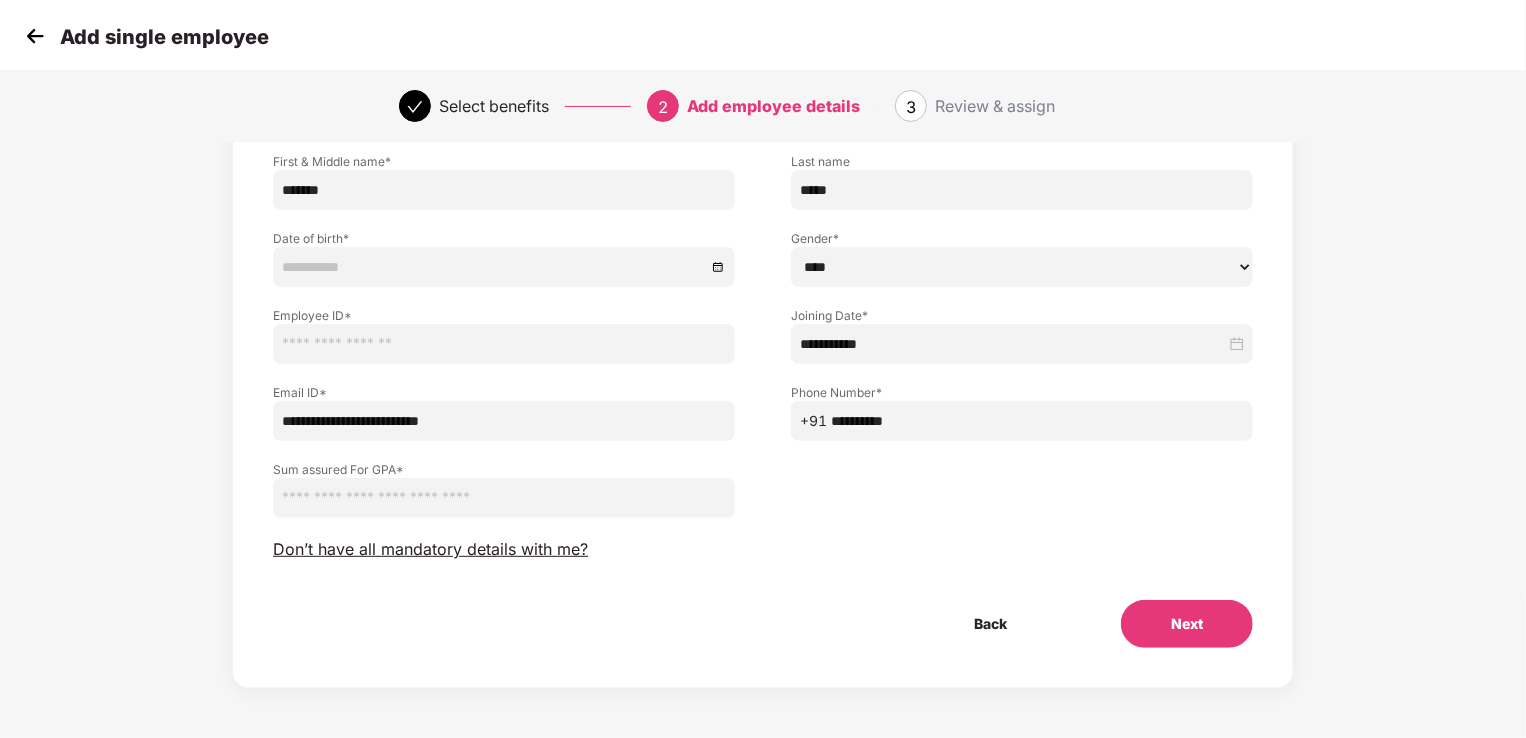 click at bounding box center (504, 344) 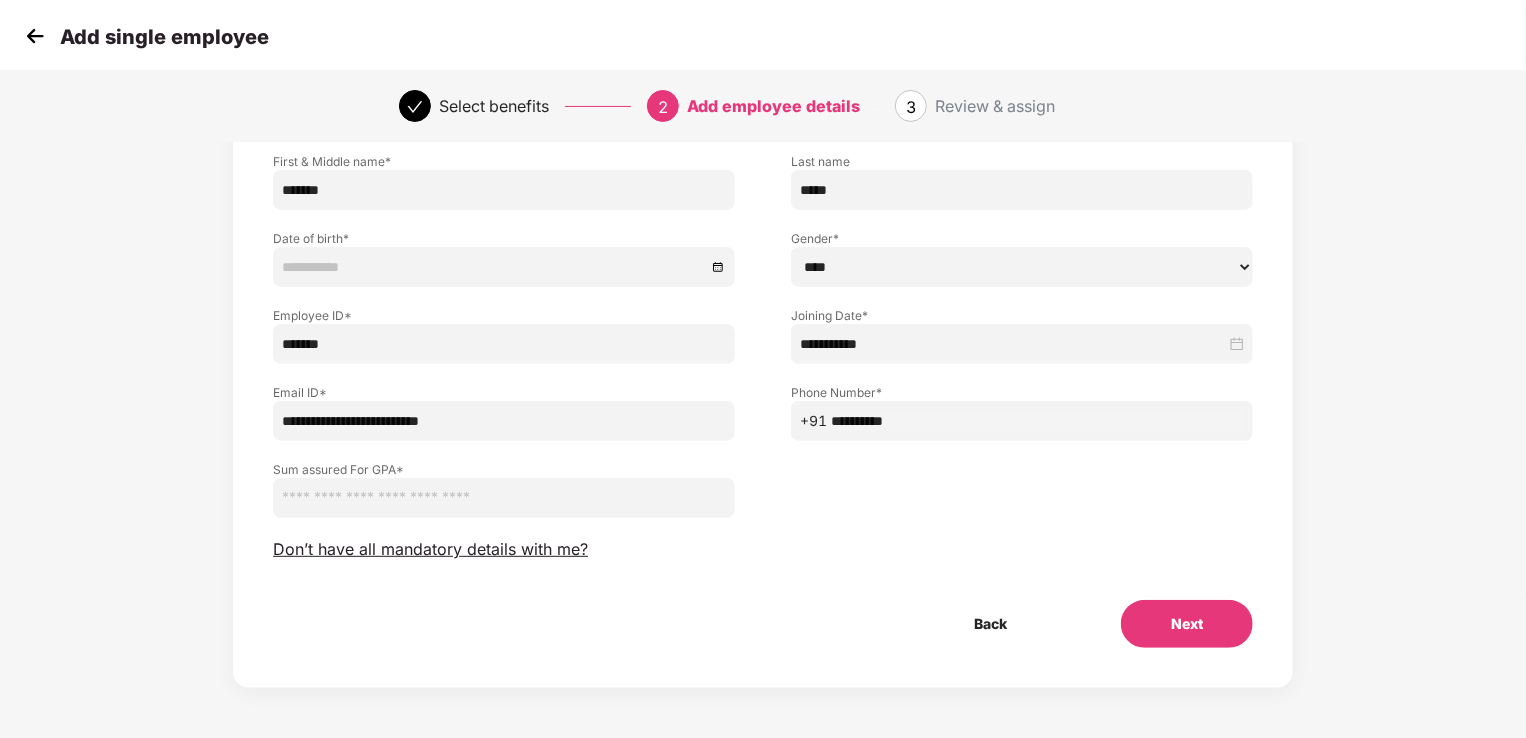 type on "*******" 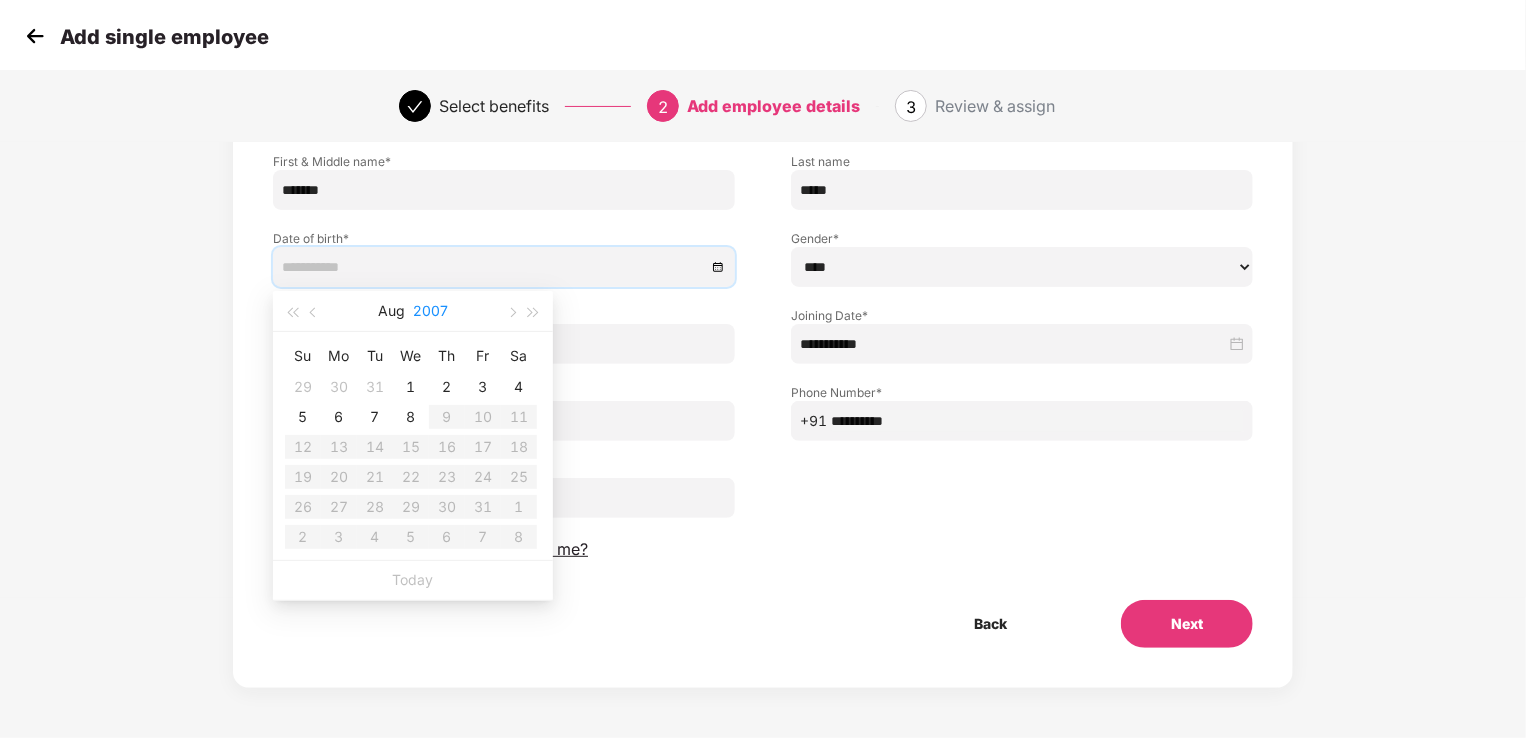 click on "2007" at bounding box center [430, 311] 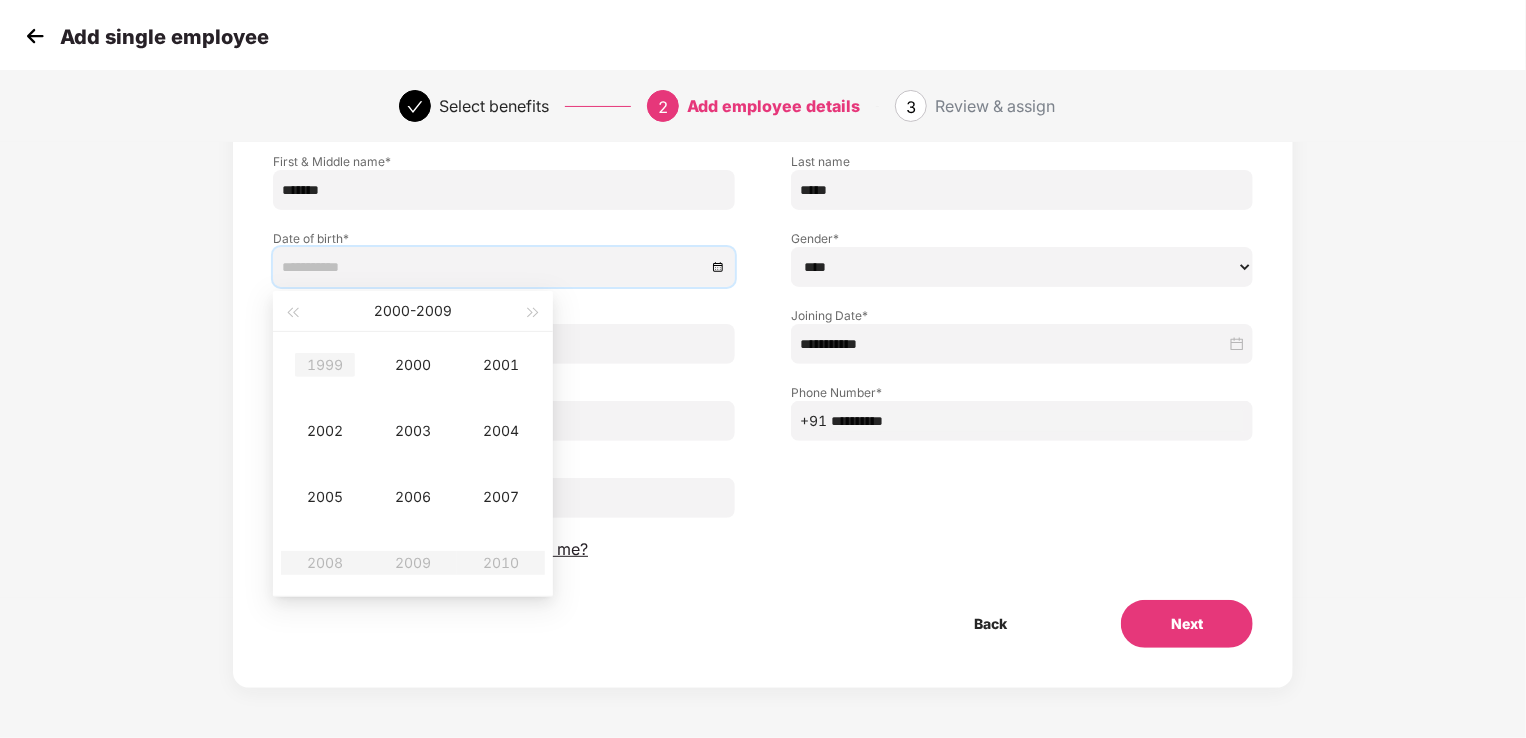 type on "**********" 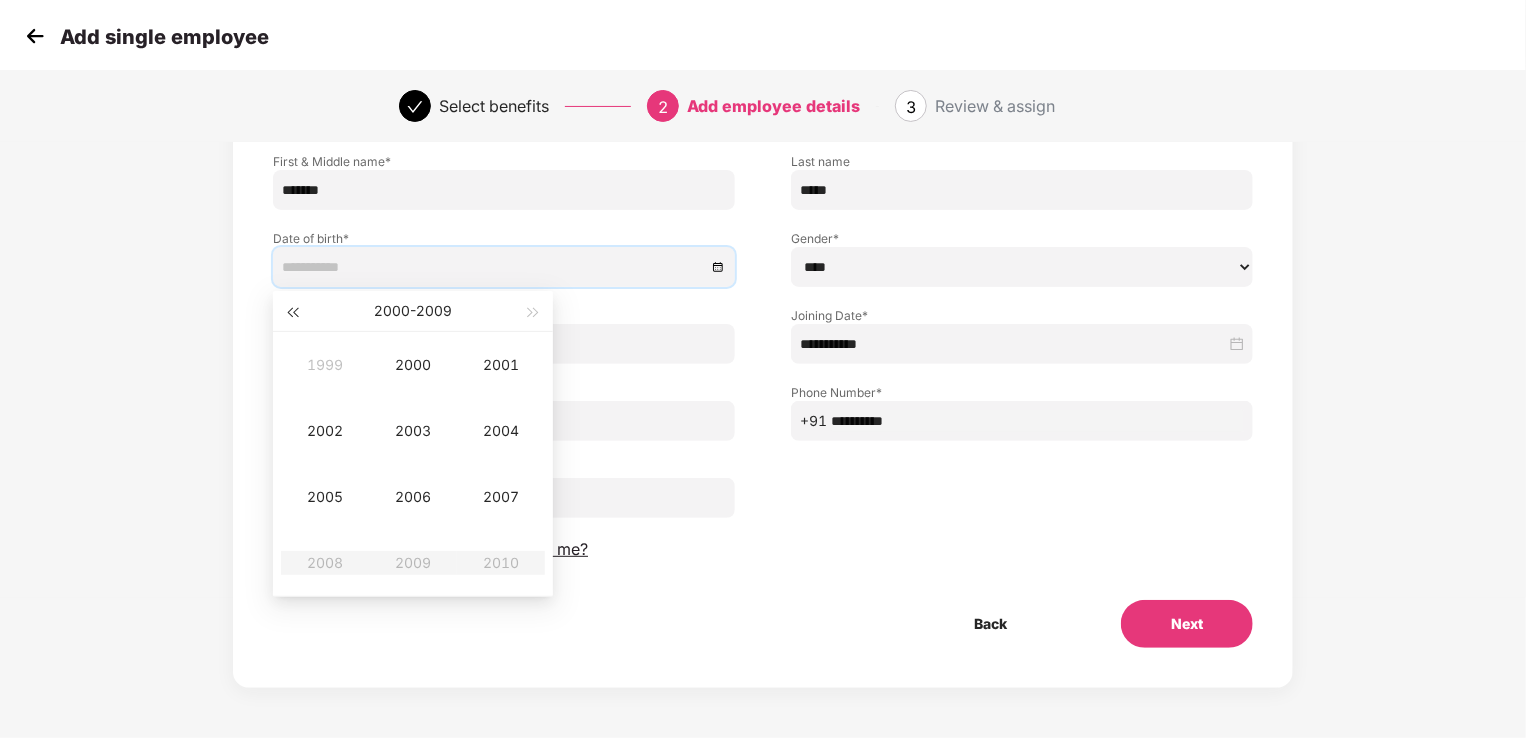 click at bounding box center (292, 313) 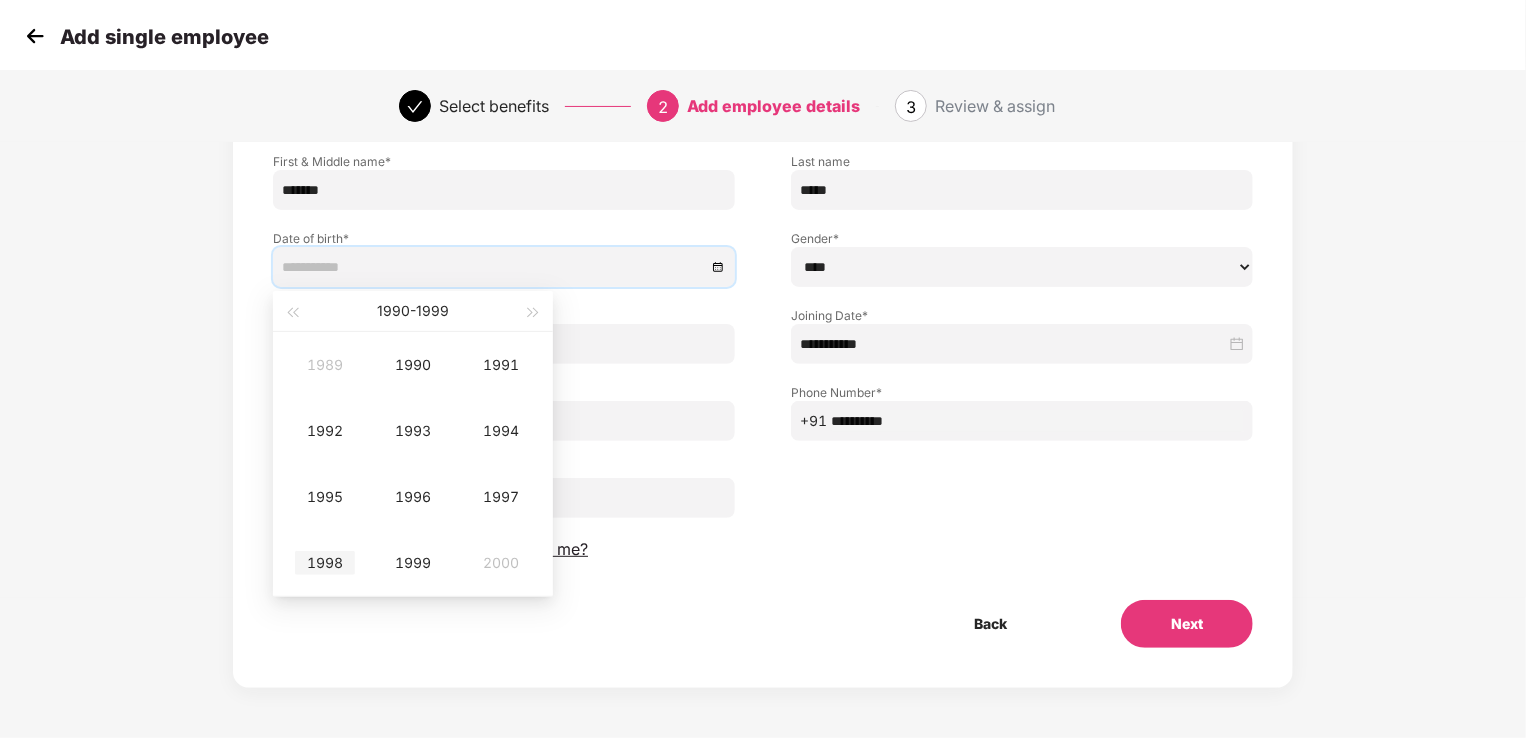type on "**********" 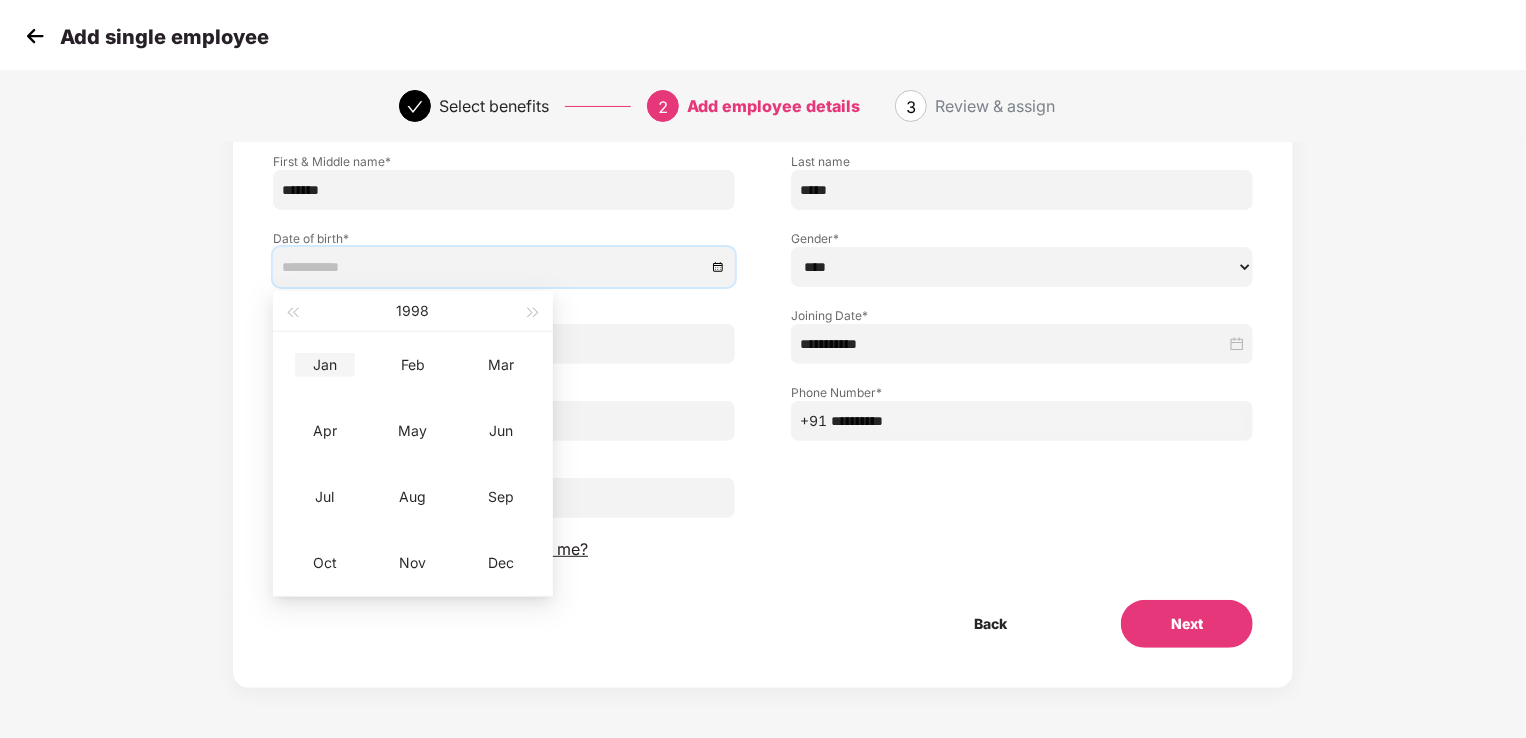 type on "**********" 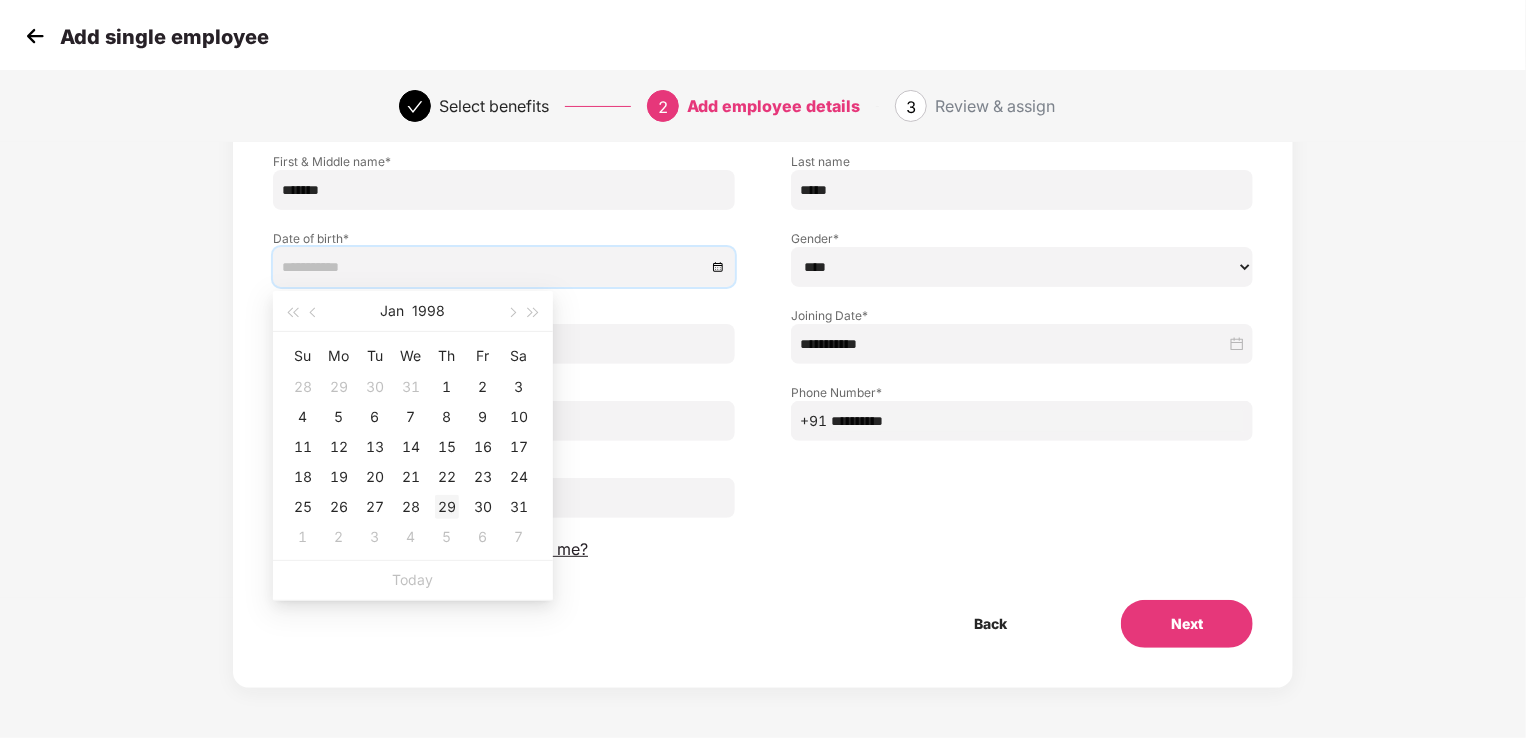 type on "**********" 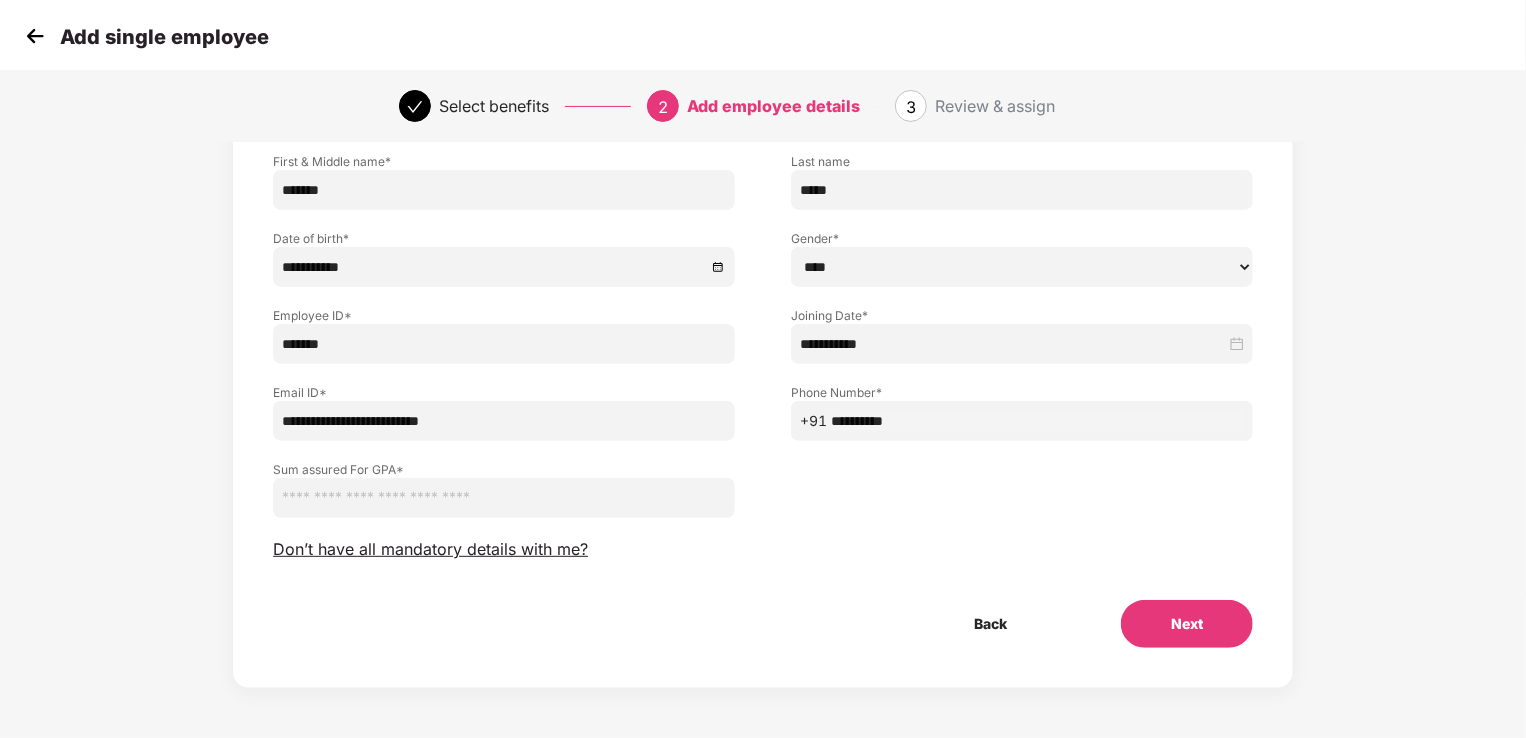 click at bounding box center [504, 498] 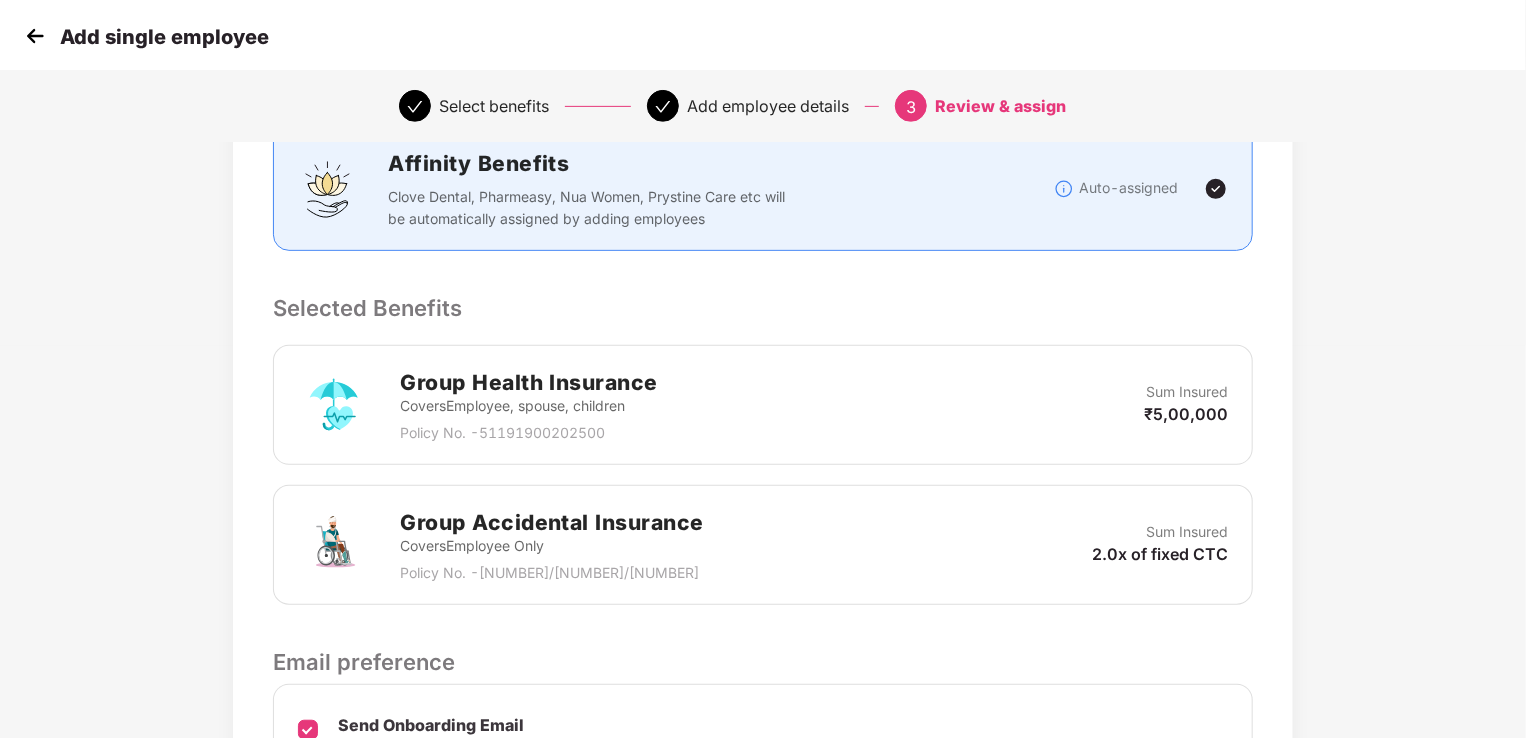 scroll, scrollTop: 624, scrollLeft: 0, axis: vertical 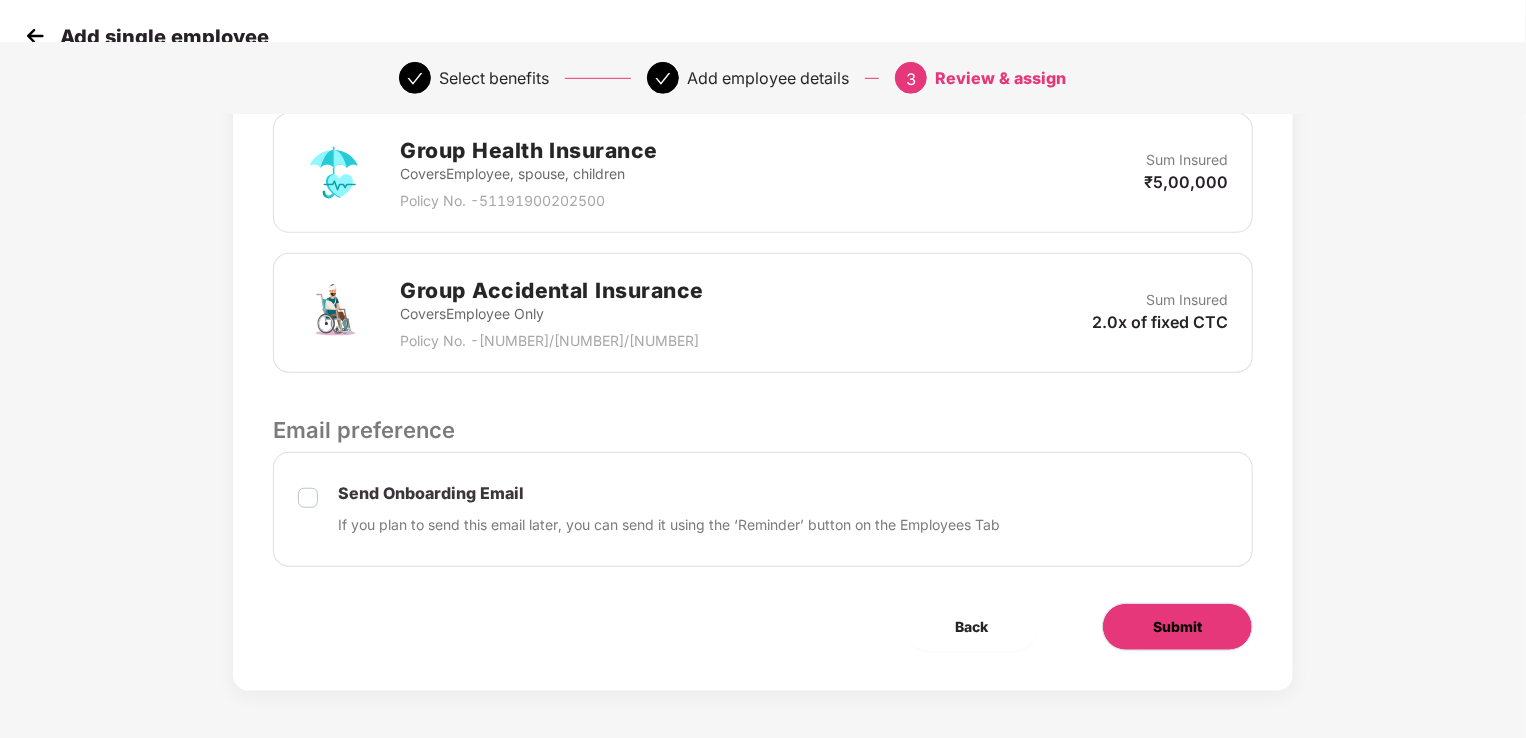 click on "Submit" at bounding box center (1177, 627) 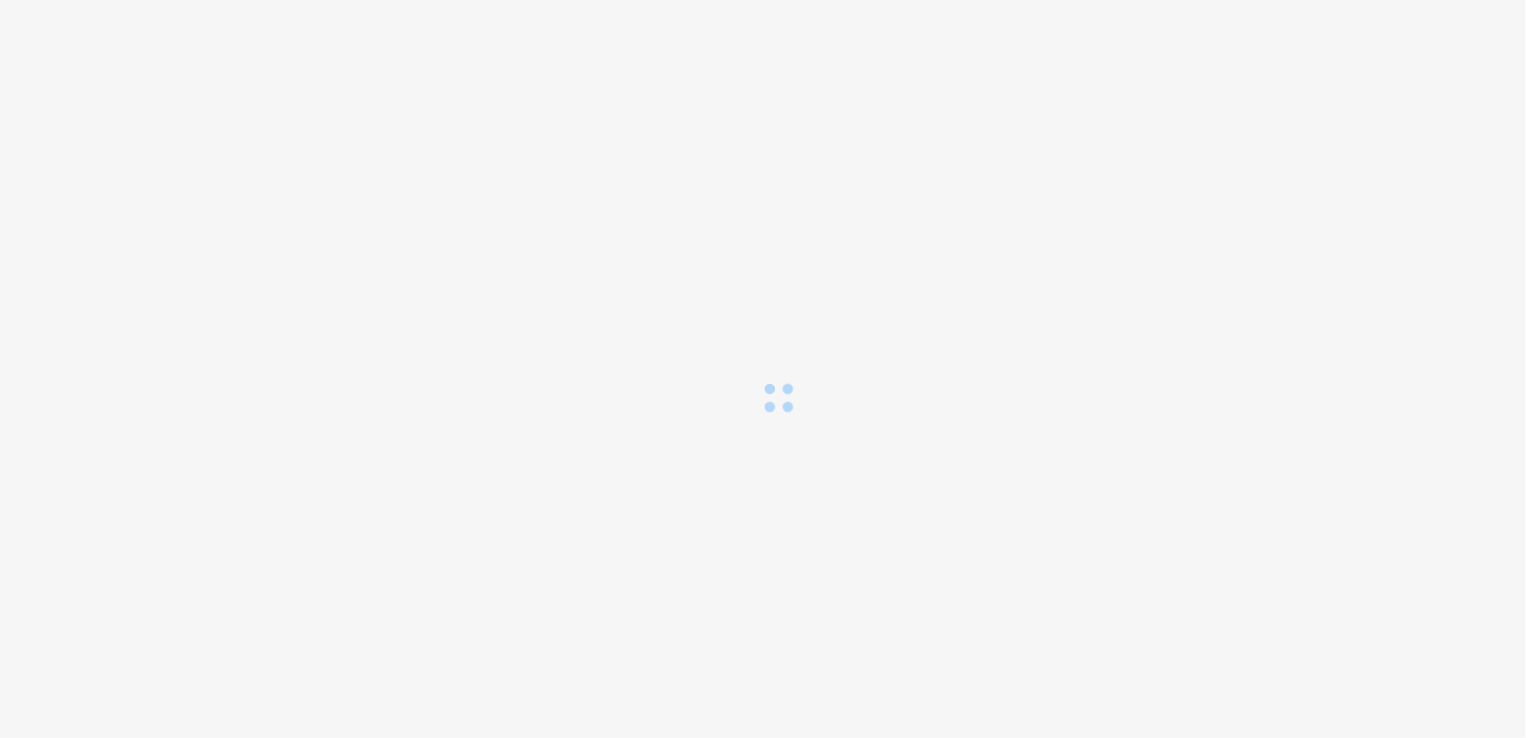 scroll, scrollTop: 0, scrollLeft: 0, axis: both 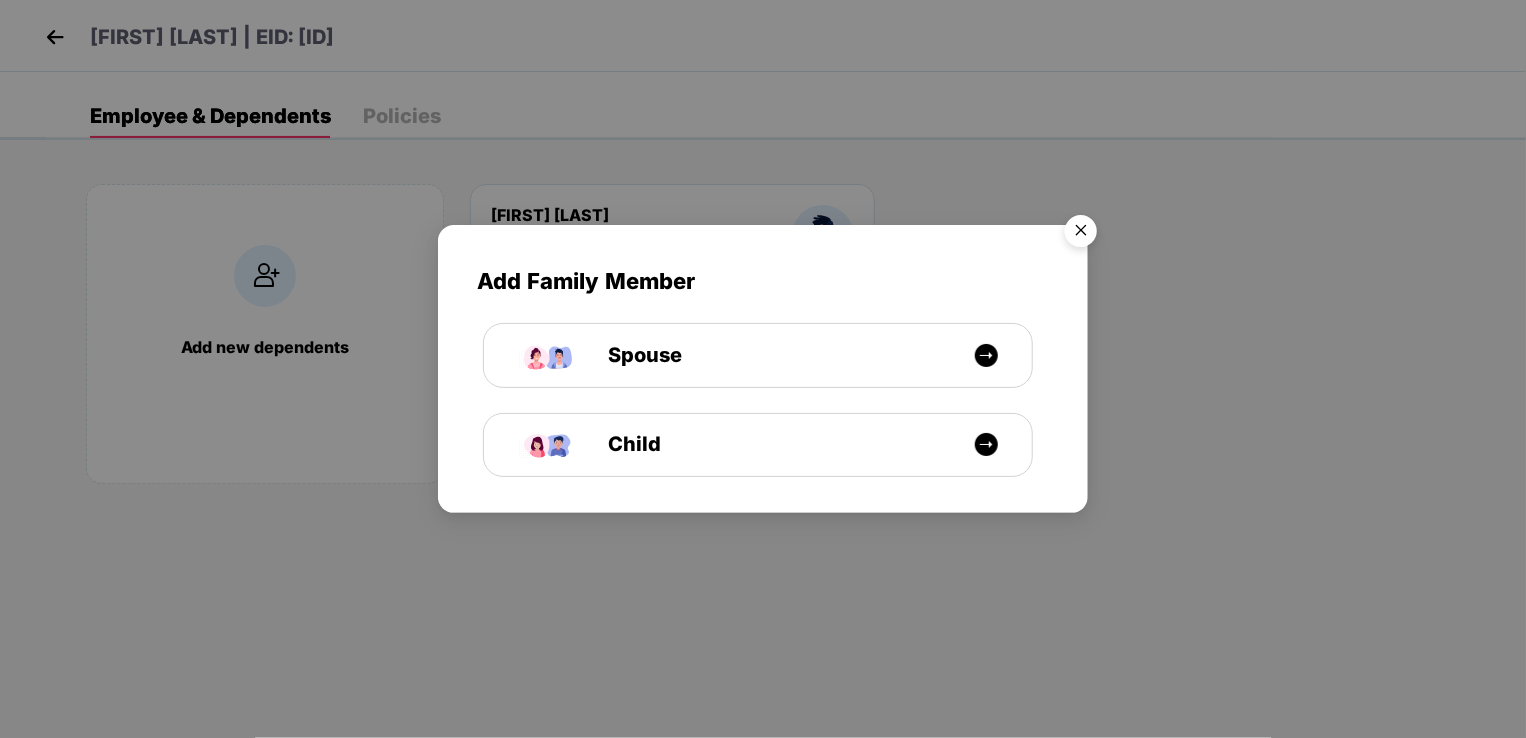 click at bounding box center [1081, 234] 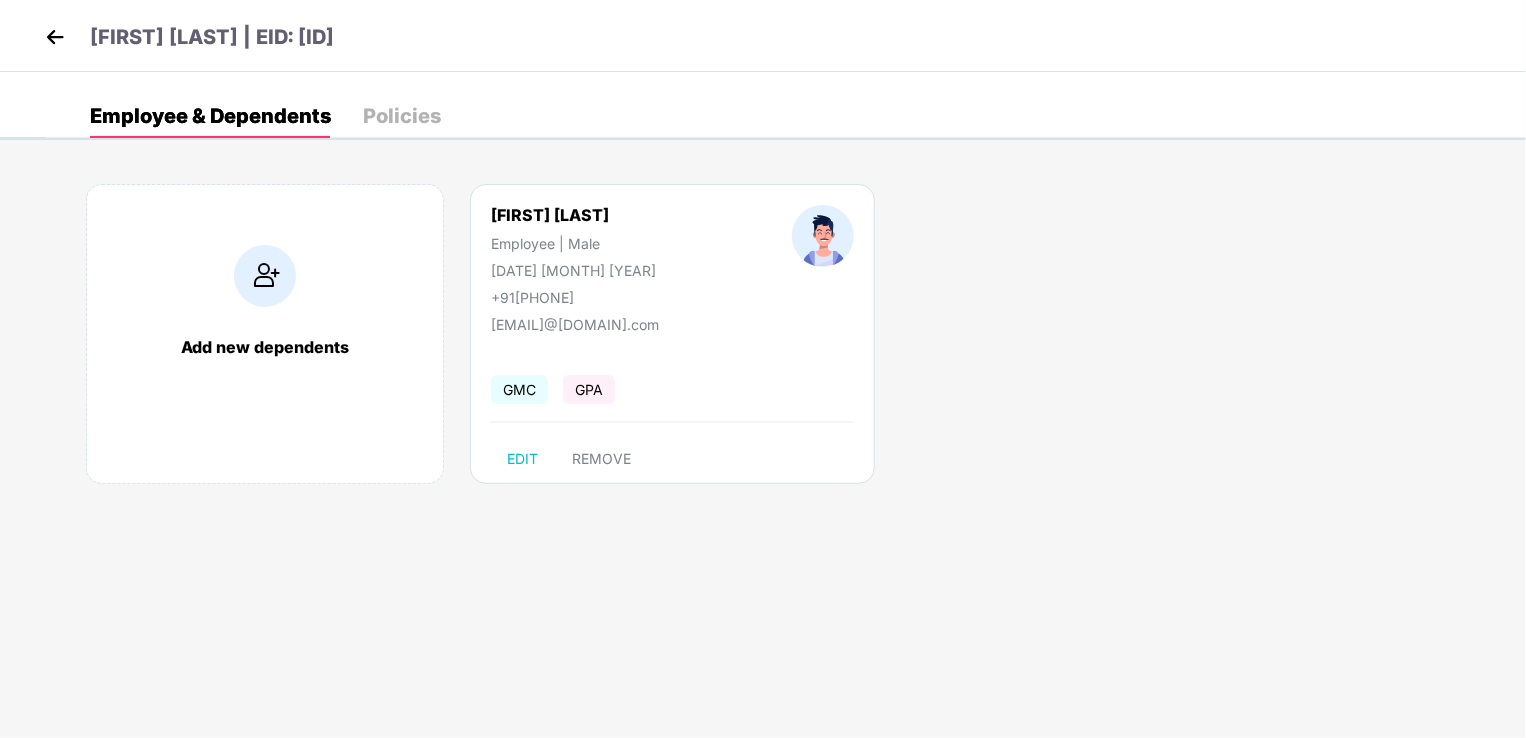 click at bounding box center [55, 37] 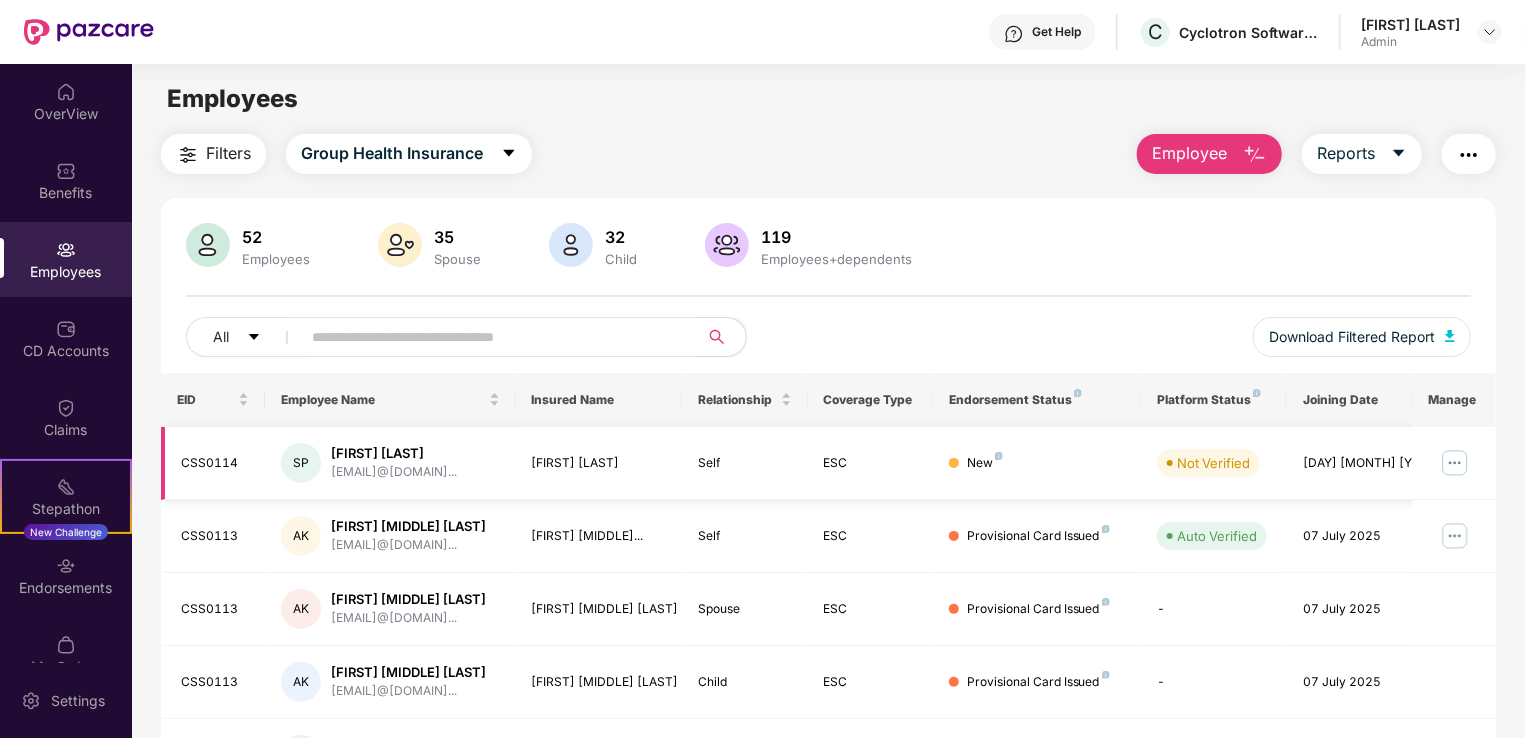 click at bounding box center (1455, 463) 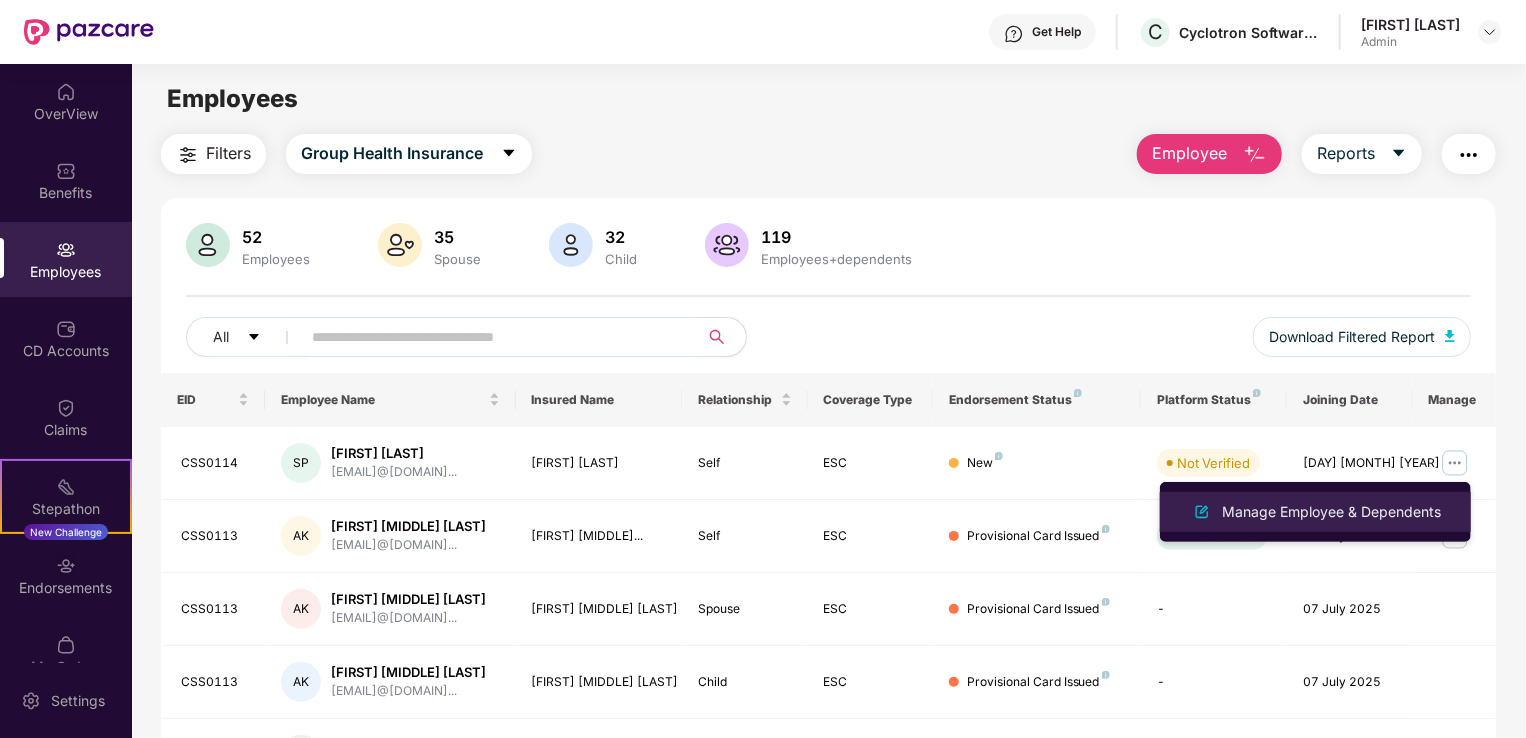 click on "Manage Employee & Dependents" at bounding box center [1331, 512] 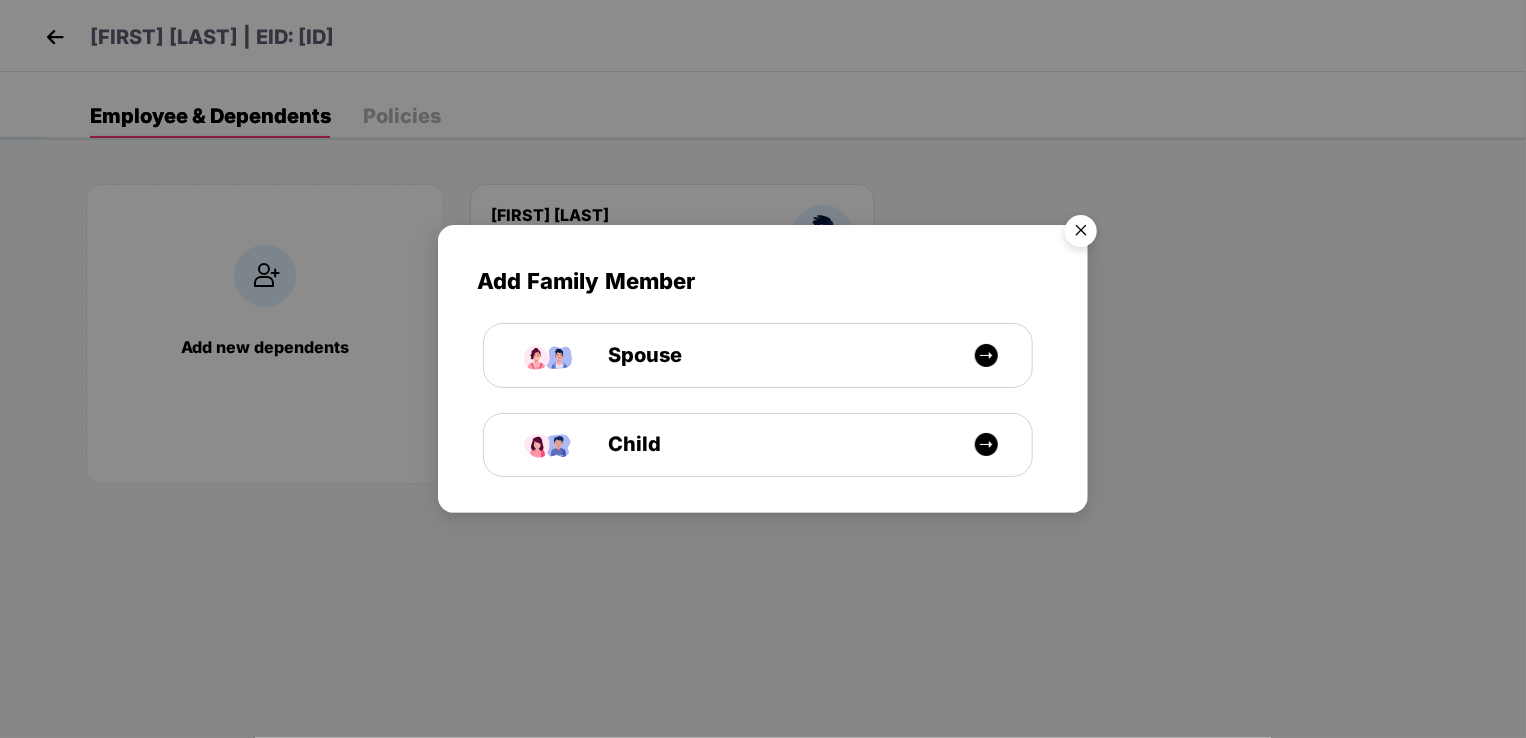 click at bounding box center [1081, 234] 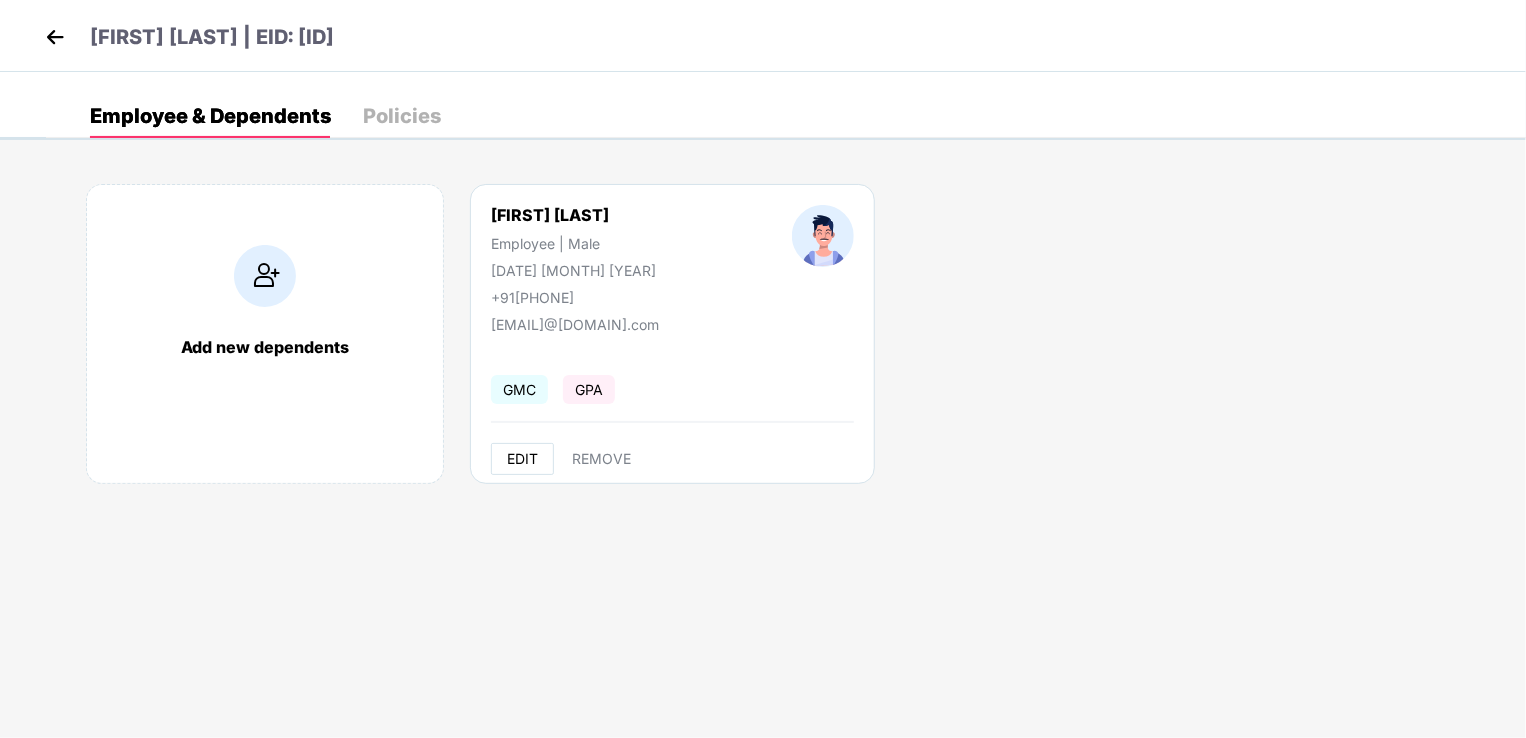 click on "EDIT" at bounding box center (522, 459) 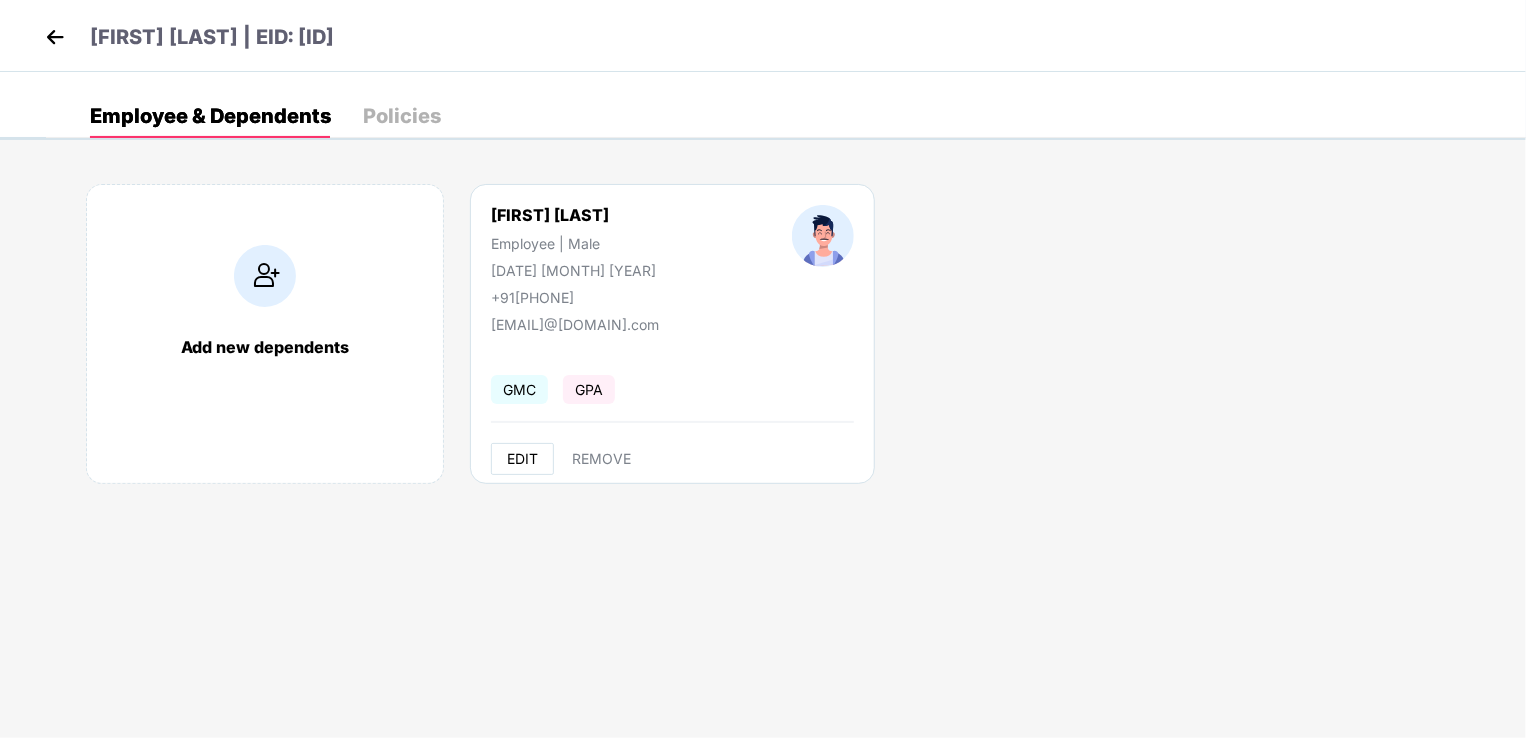 select on "****" 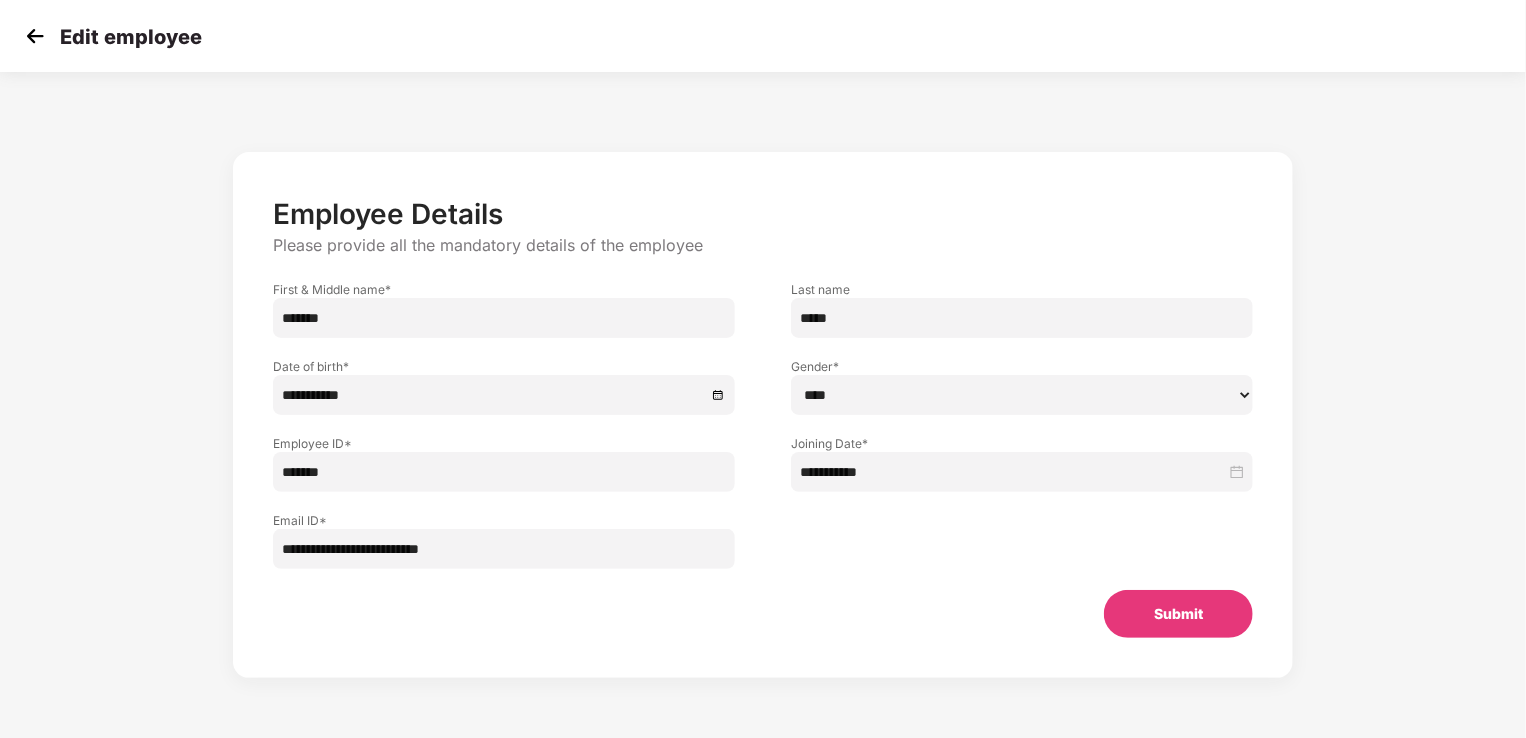 click at bounding box center [35, 36] 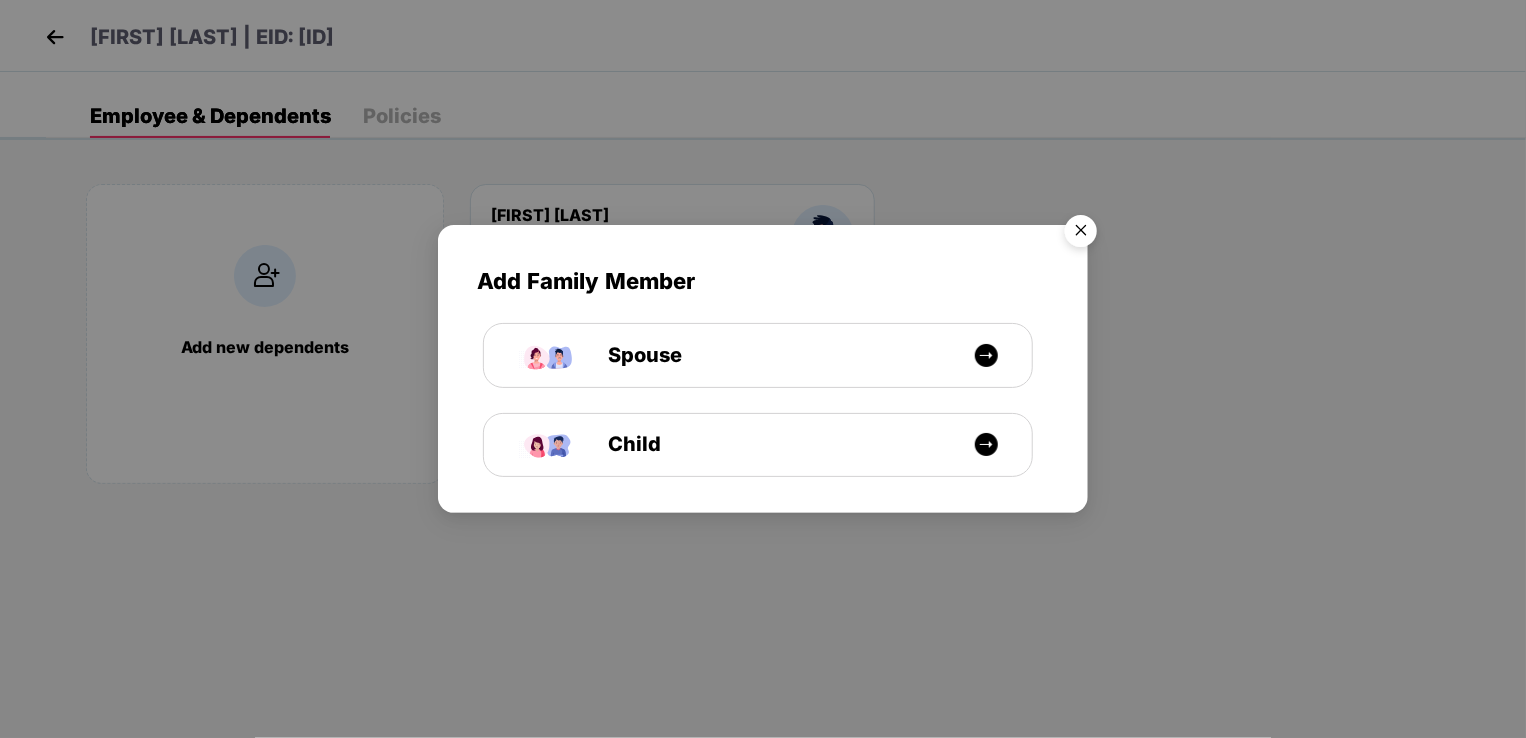 click at bounding box center [1081, 234] 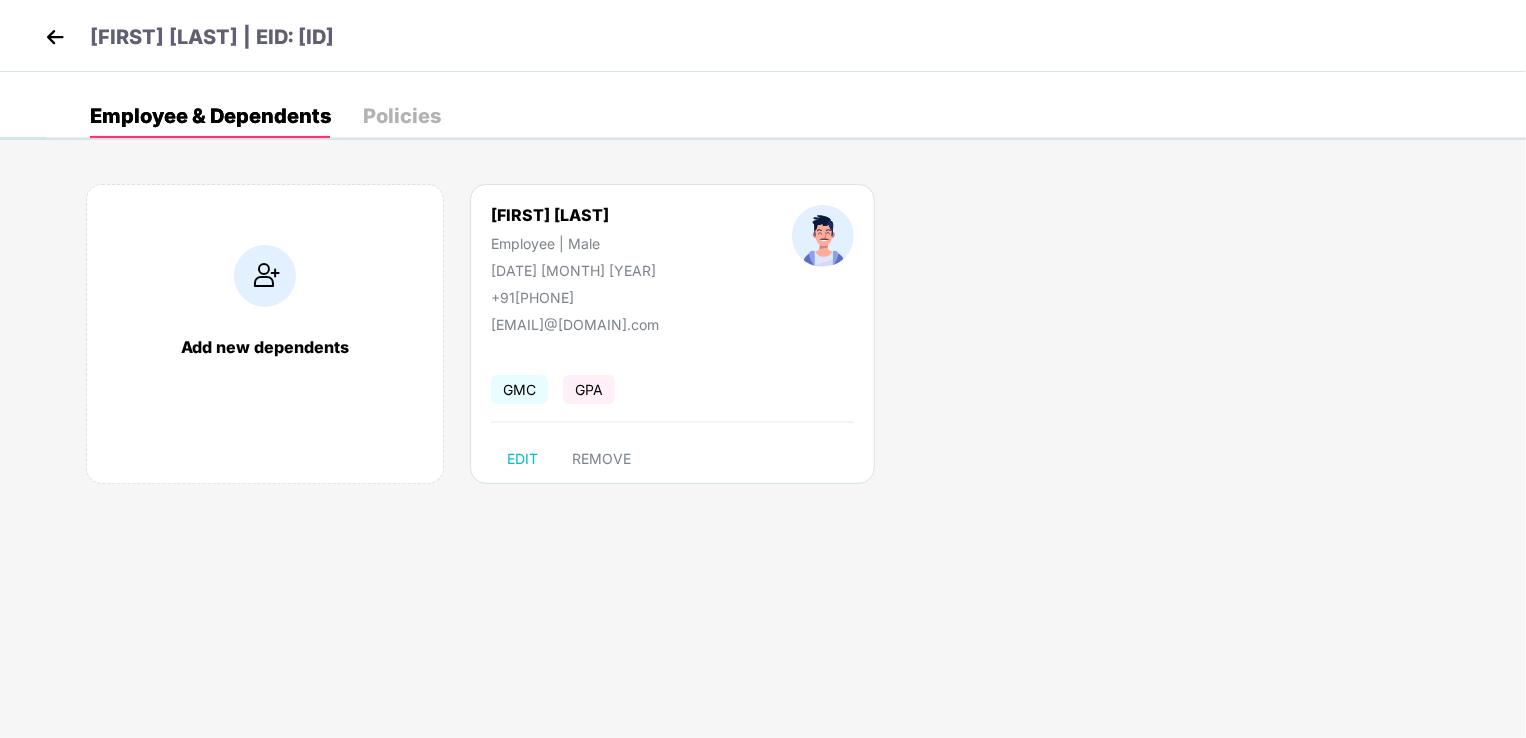 click at bounding box center [55, 37] 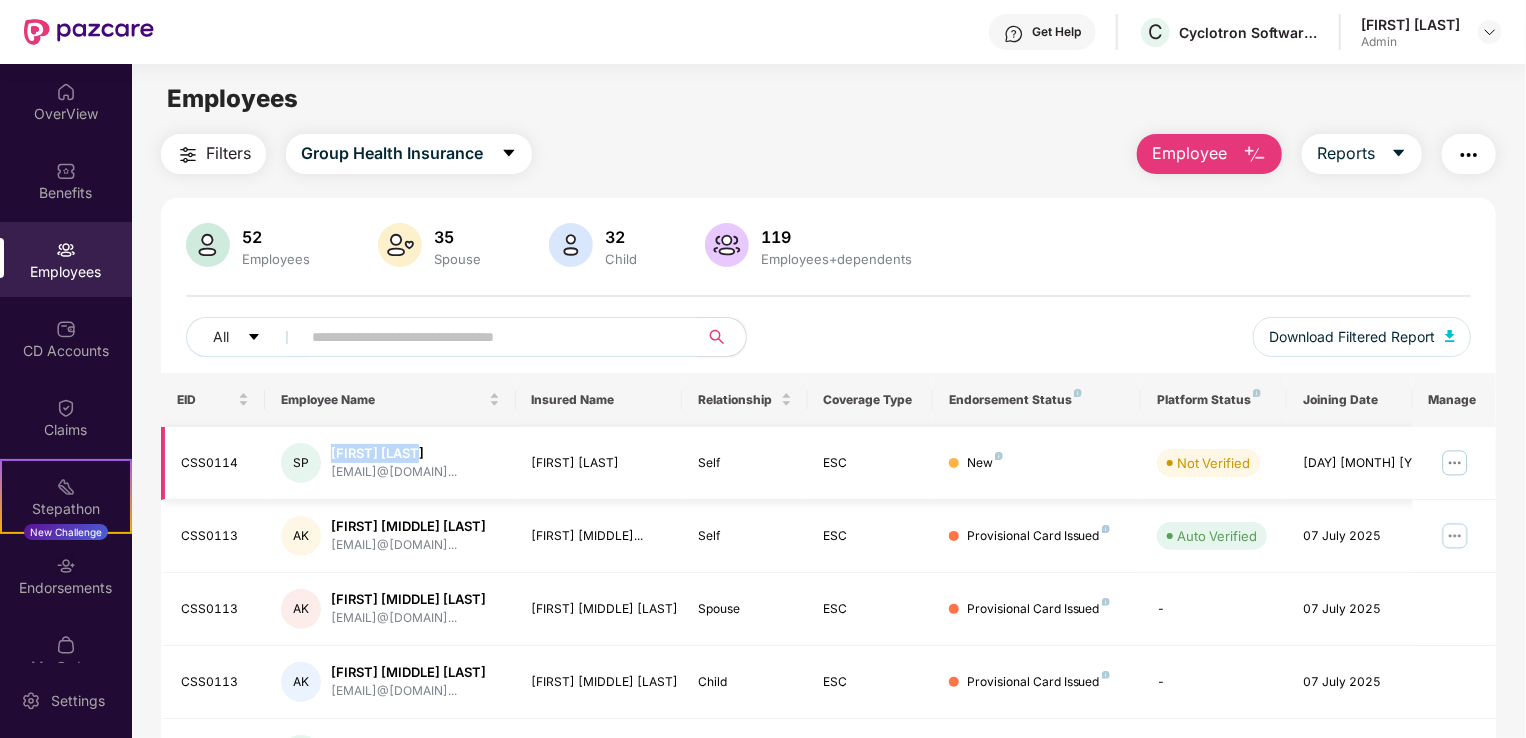 drag, startPoint x: 332, startPoint y: 447, endPoint x: 411, endPoint y: 450, distance: 79.05694 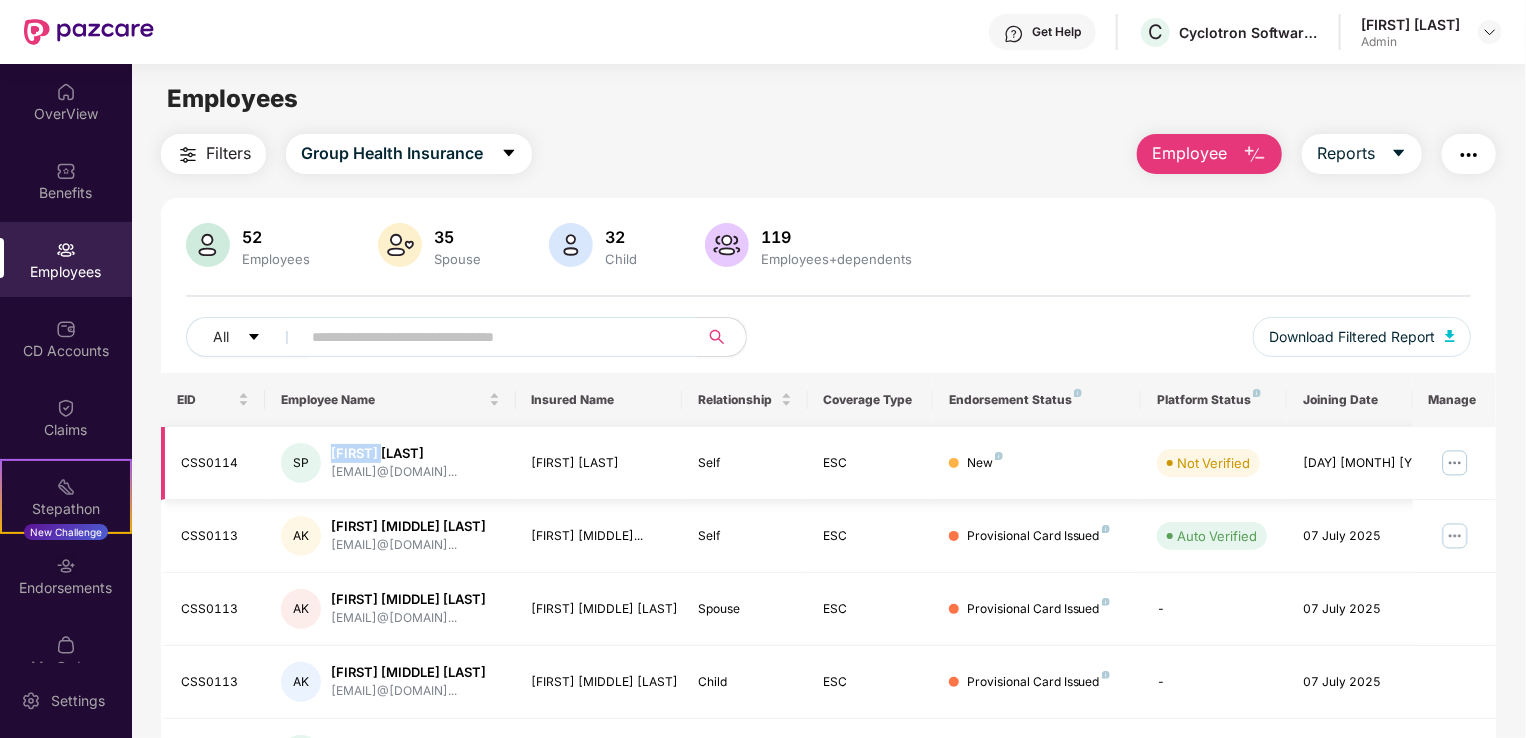 click on "[FIRST] [LAST]" at bounding box center [394, 453] 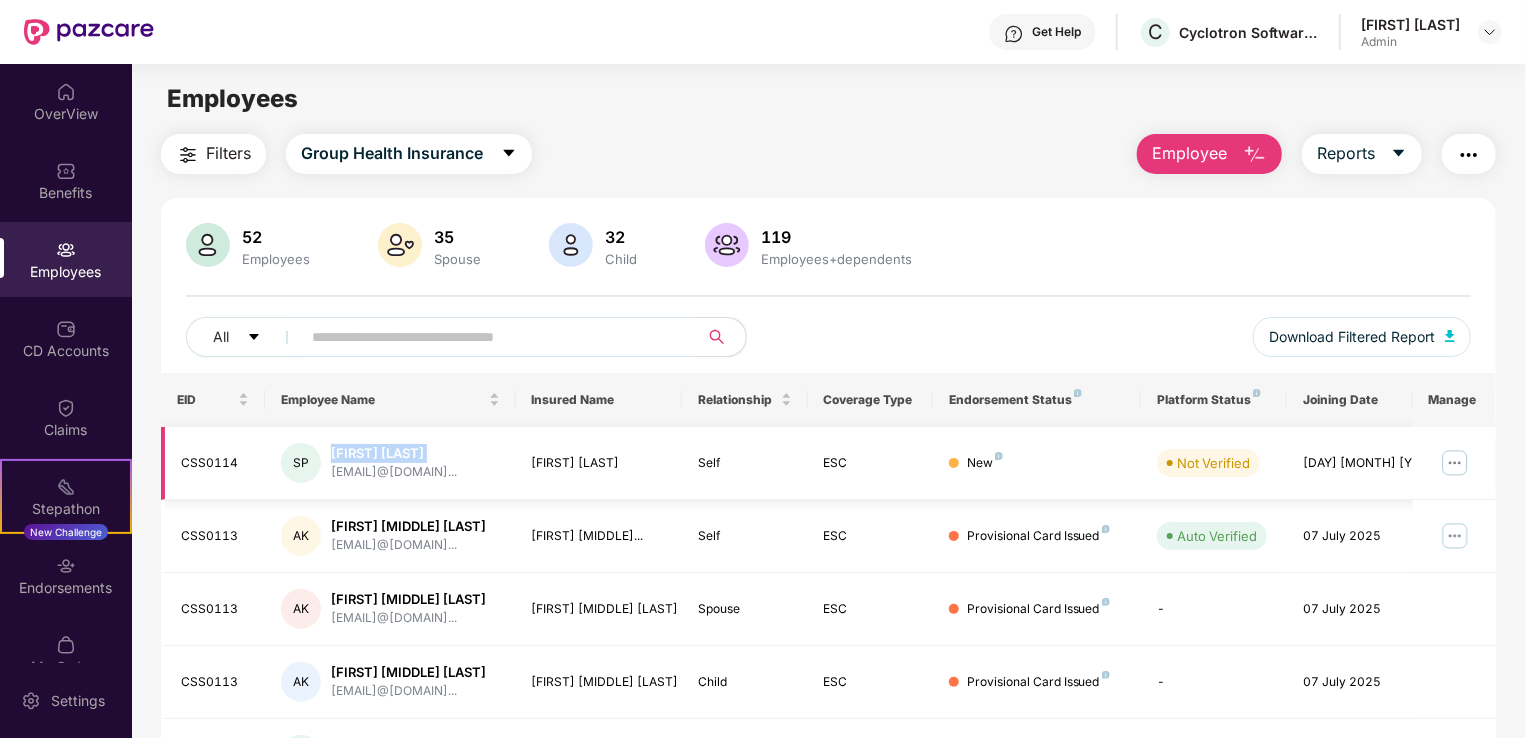 click on "[FIRST] [LAST]" at bounding box center (394, 453) 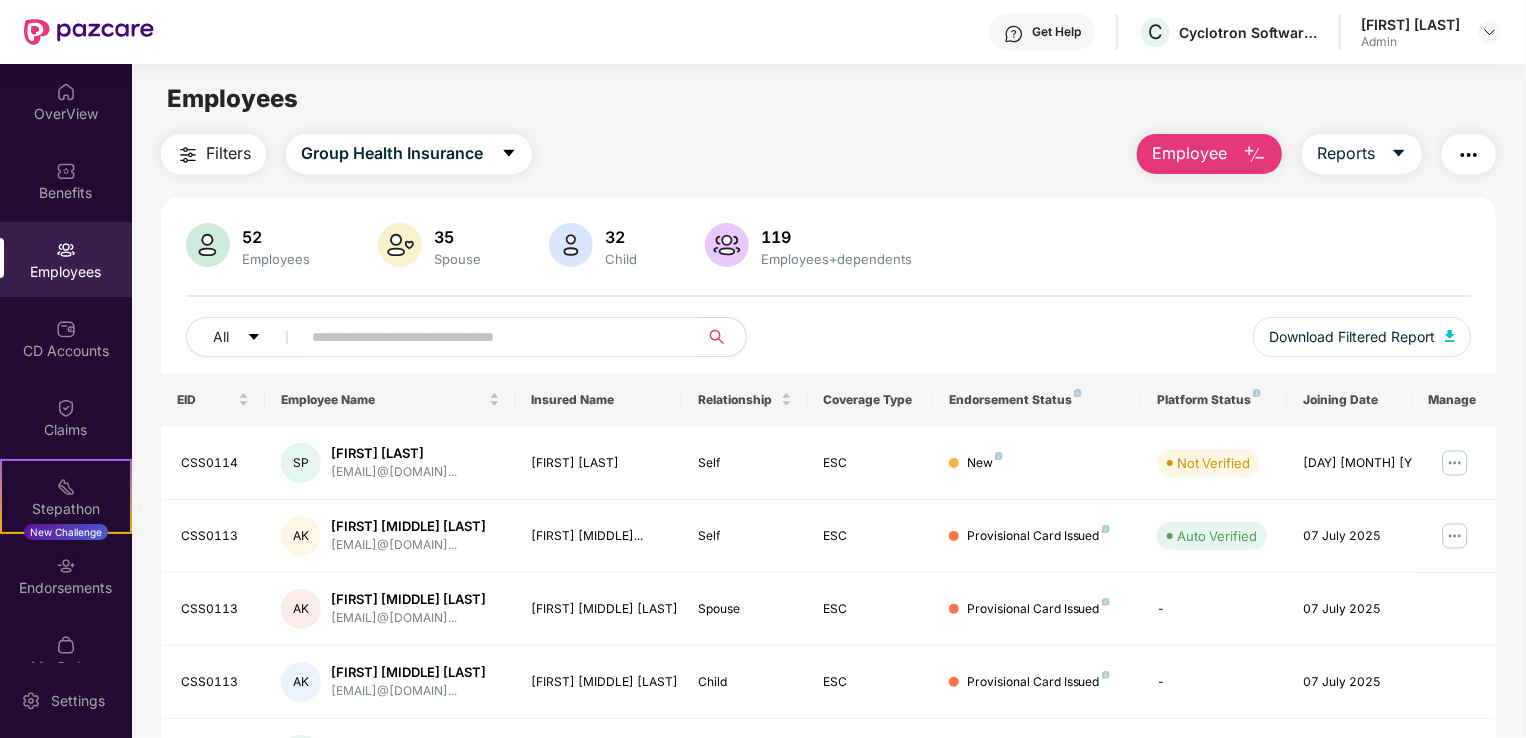 click on "Filters Group Health Insurance Employee Reports 52 Employees 35 Spouse 32 Child 119 Employees+dependents All Download Filtered Report EID Employee Name Insured Name Relationship Coverage Type Endorsement Status Platform Status Joining Date Manage               CSS0114 [FIRST] [LAST] [EMAIL]@[DOMAIN]... [FIRST] [LAST] Self ESC New Not Verified 04 Aug 2025 CSS0113 AK [FIRST] [MIDDLE] [LAST] [EMAIL]@[DOMAIN]... [FIRST] [MIDDLE] [LAST] Self ESC Provisional Card Issued Auto Verified 07 July 2025 CSS0113 AK [FIRST] [MIDDLE] [LAST] [EMAIL]@[DOMAIN]... [FIRST] [MIDDLE] [LAST] Spouse ESC Provisional Card Issued - 07 July 2025 CSS0113 AK [FIRST] [MIDDLE] [LAST] [EMAIL]@[DOMAIN]... [FIRST] [MIDDLE] [LAST] Child ESC Provisional Card Issued - 07 July 2025 CSS0113 AK [FIRST] [MIDDLE] [LAST] [EMAIL]@[DOMAIN]... [FIRST] [MIDDLE] [LAST] Child ESC Provisional Card Issued - 07 July 2025 CSS0112 SA [FIRST] [MIDDLE] [LAST] [EMAIL]@[DOMAIN]... [FIRST] [MIDDLE] [LAST] Self ESC Auto Verified RM" at bounding box center [828, 681] 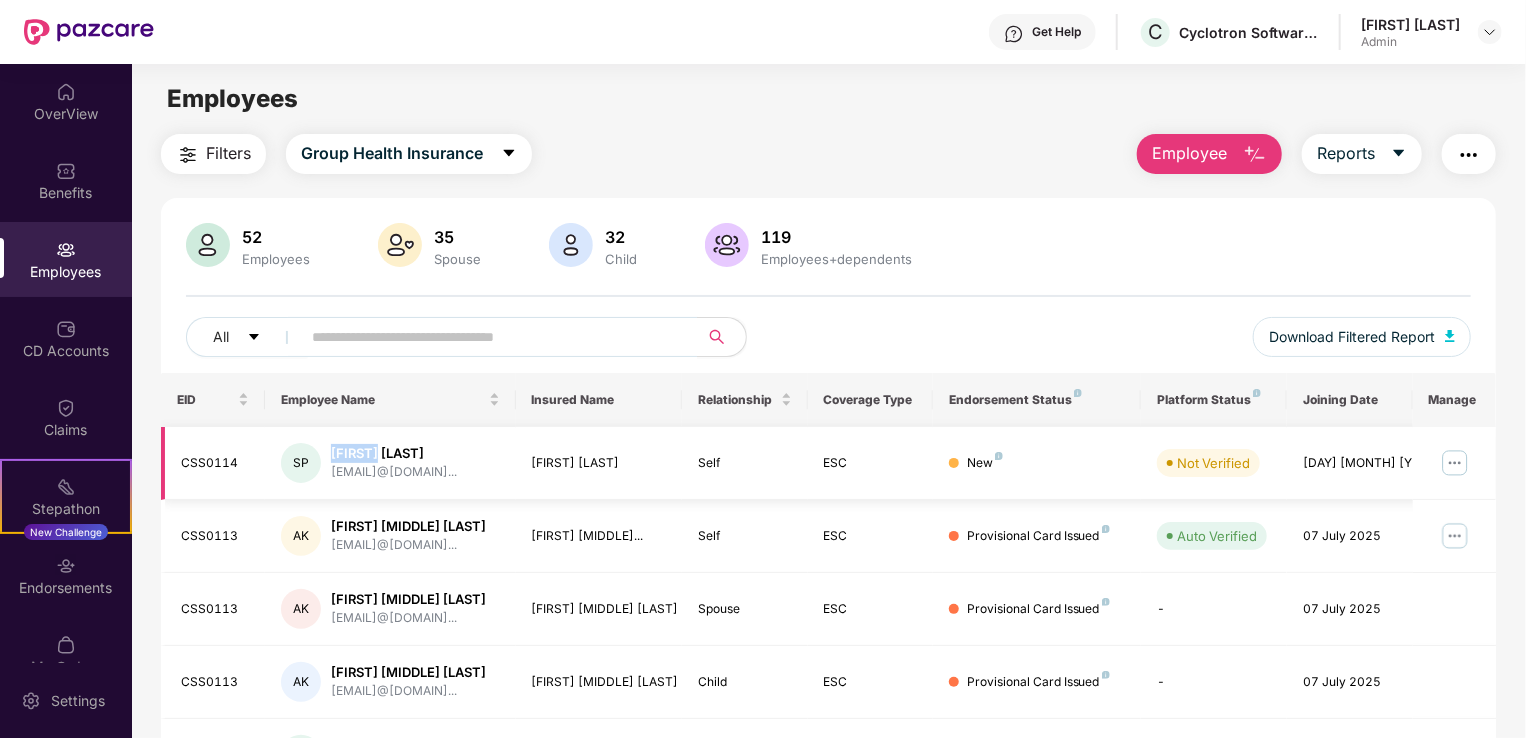 drag, startPoint x: 330, startPoint y: 450, endPoint x: 372, endPoint y: 453, distance: 42.107006 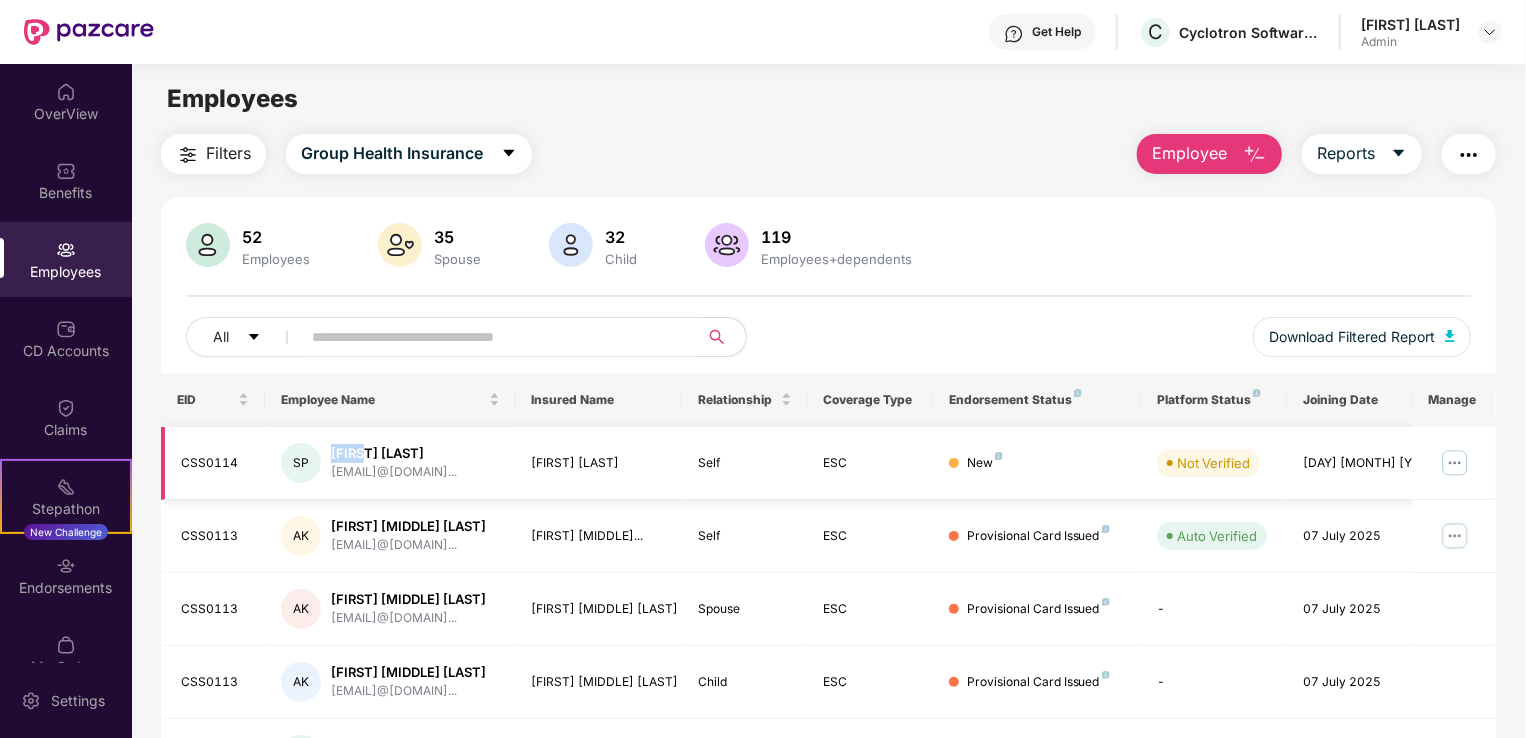 click on "[FIRST] [LAST]" at bounding box center (394, 453) 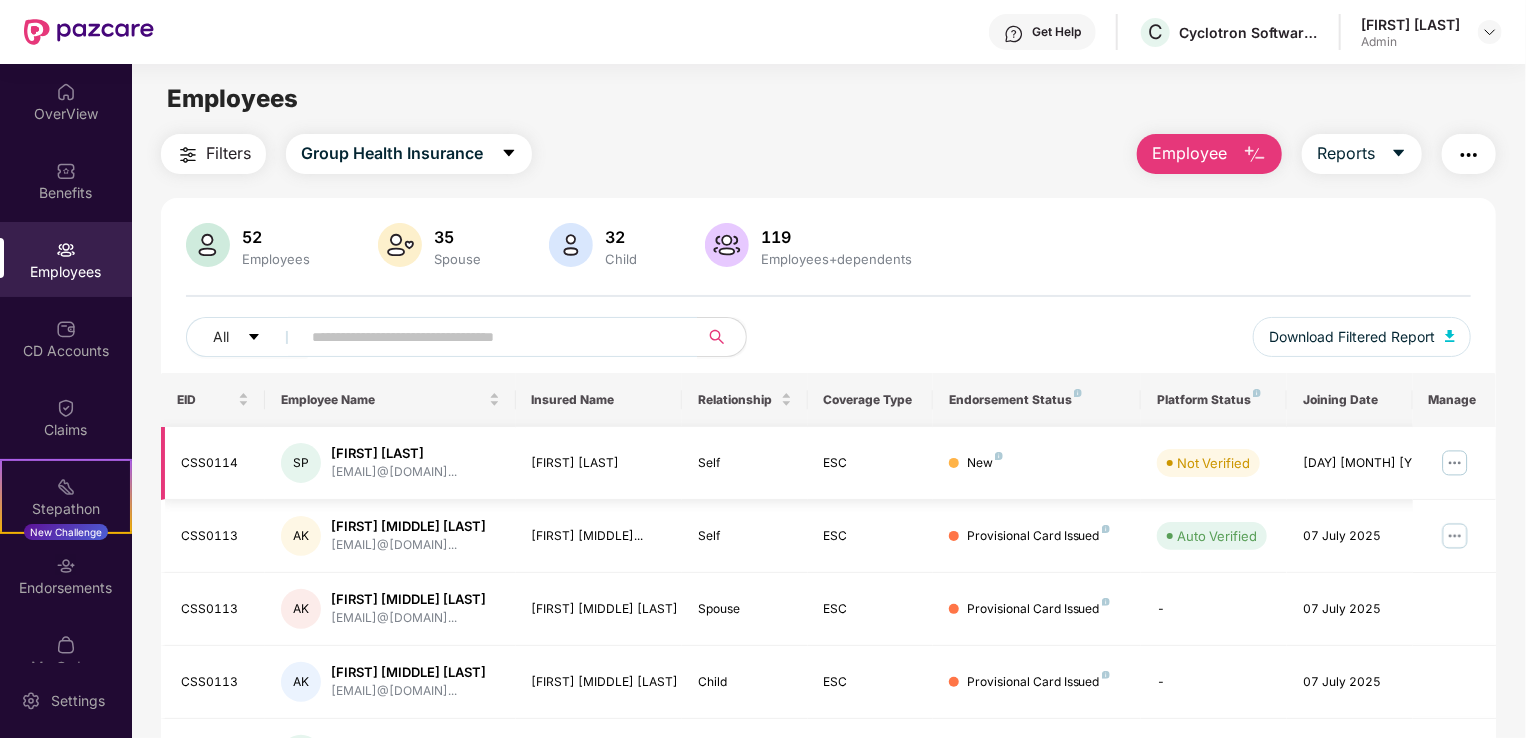 drag, startPoint x: 364, startPoint y: 453, endPoint x: 385, endPoint y: 453, distance: 21 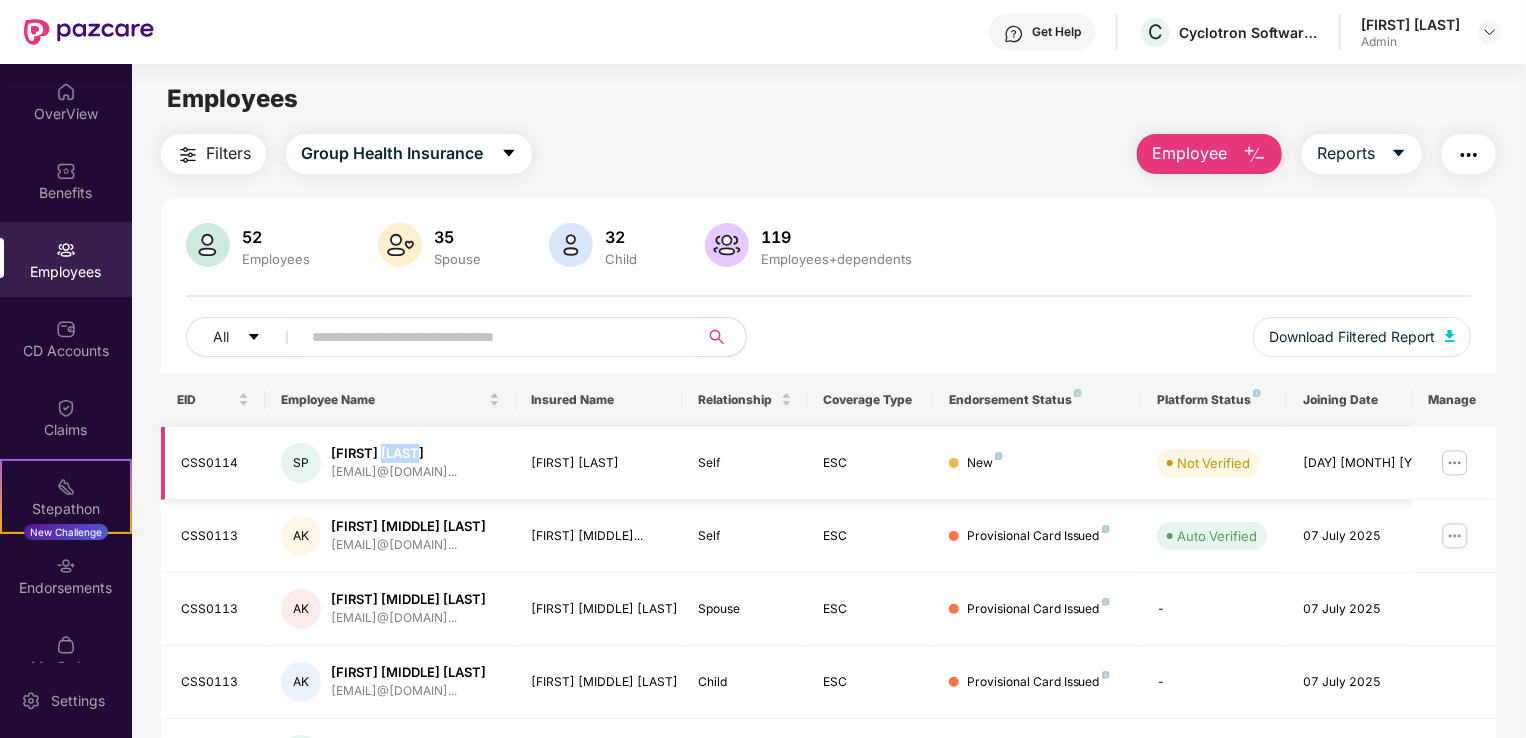 click on "[FIRST] [LAST]" at bounding box center (394, 453) 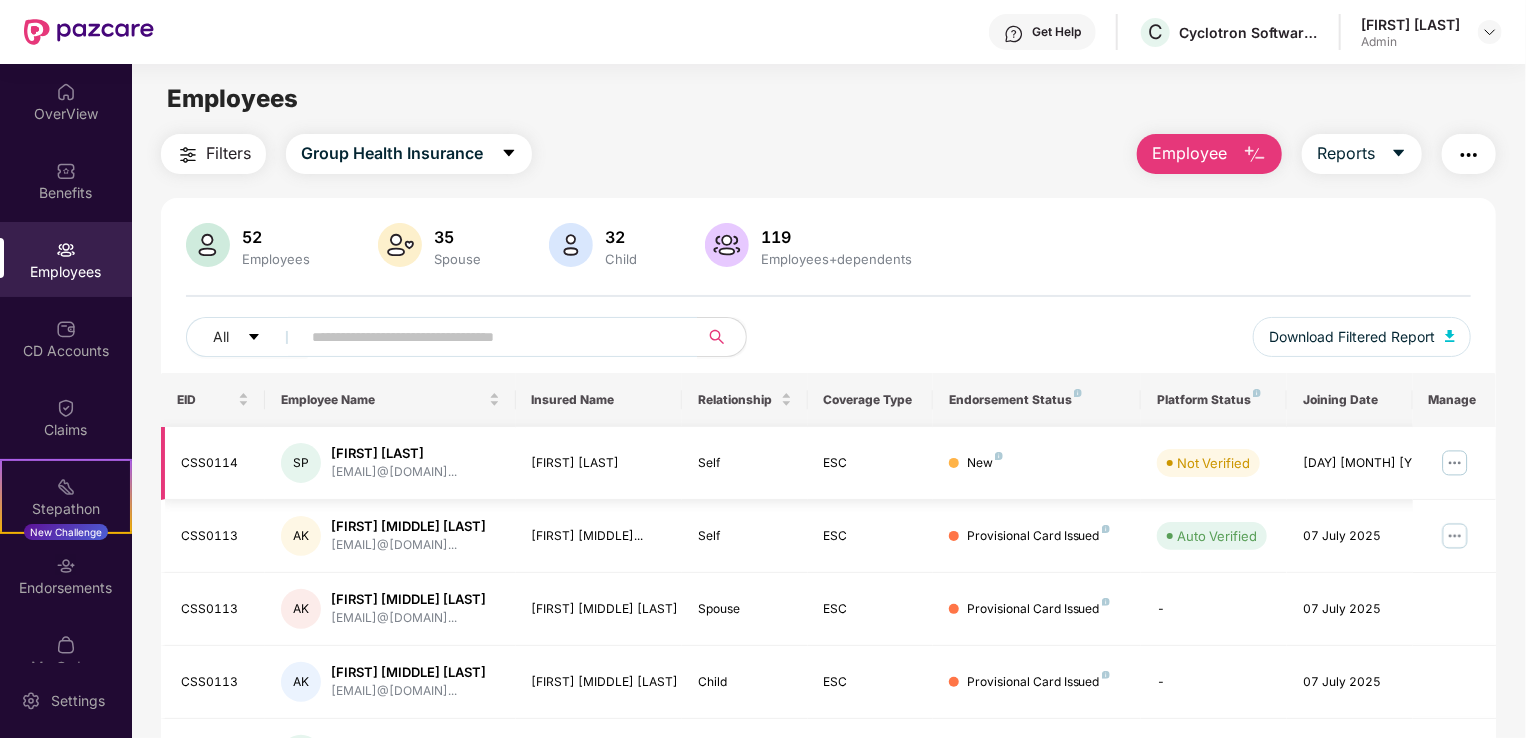 drag, startPoint x: 385, startPoint y: 453, endPoint x: 343, endPoint y: 450, distance: 42.107006 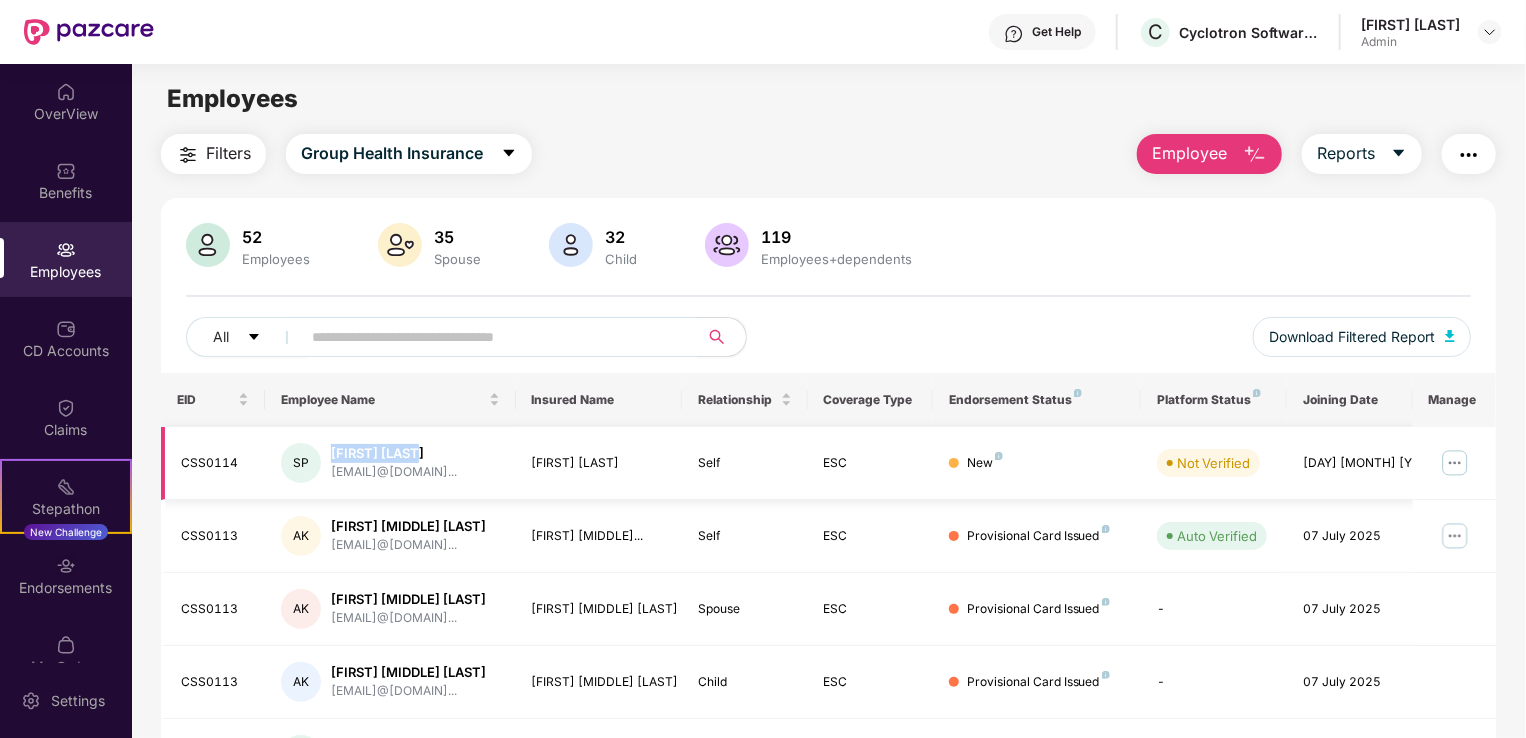 drag, startPoint x: 343, startPoint y: 450, endPoint x: 393, endPoint y: 448, distance: 50.039986 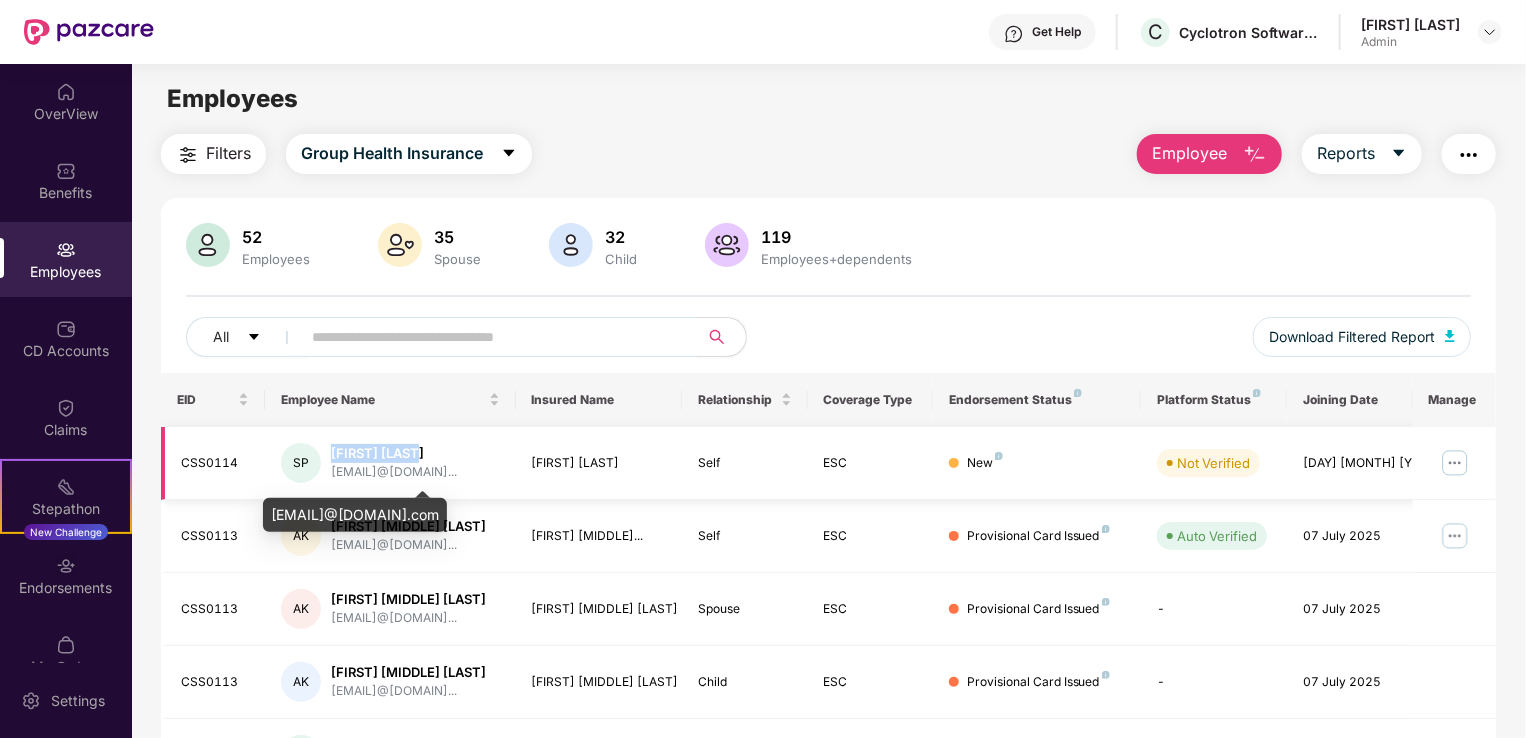 drag, startPoint x: 393, startPoint y: 448, endPoint x: 462, endPoint y: 472, distance: 73.05477 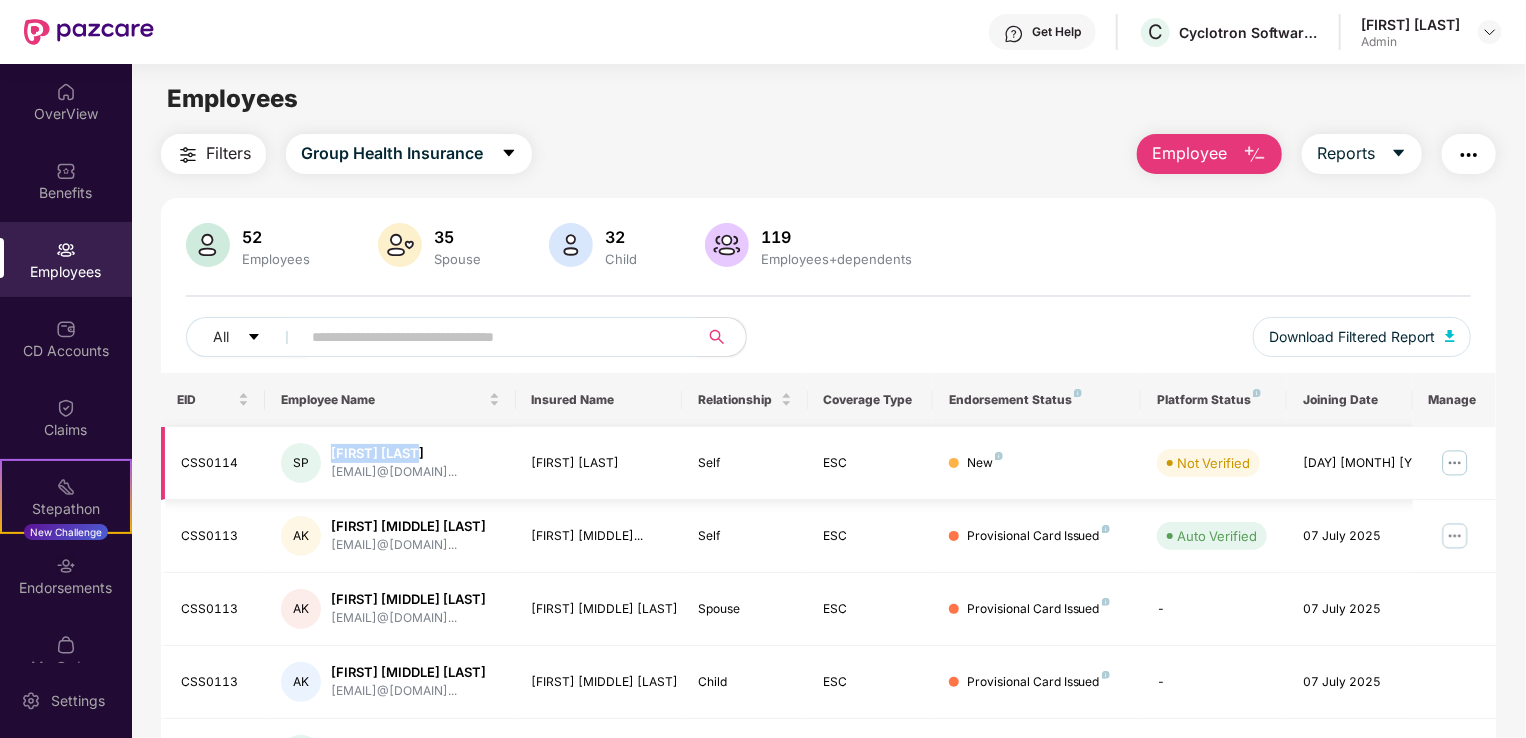 click at bounding box center (1455, 463) 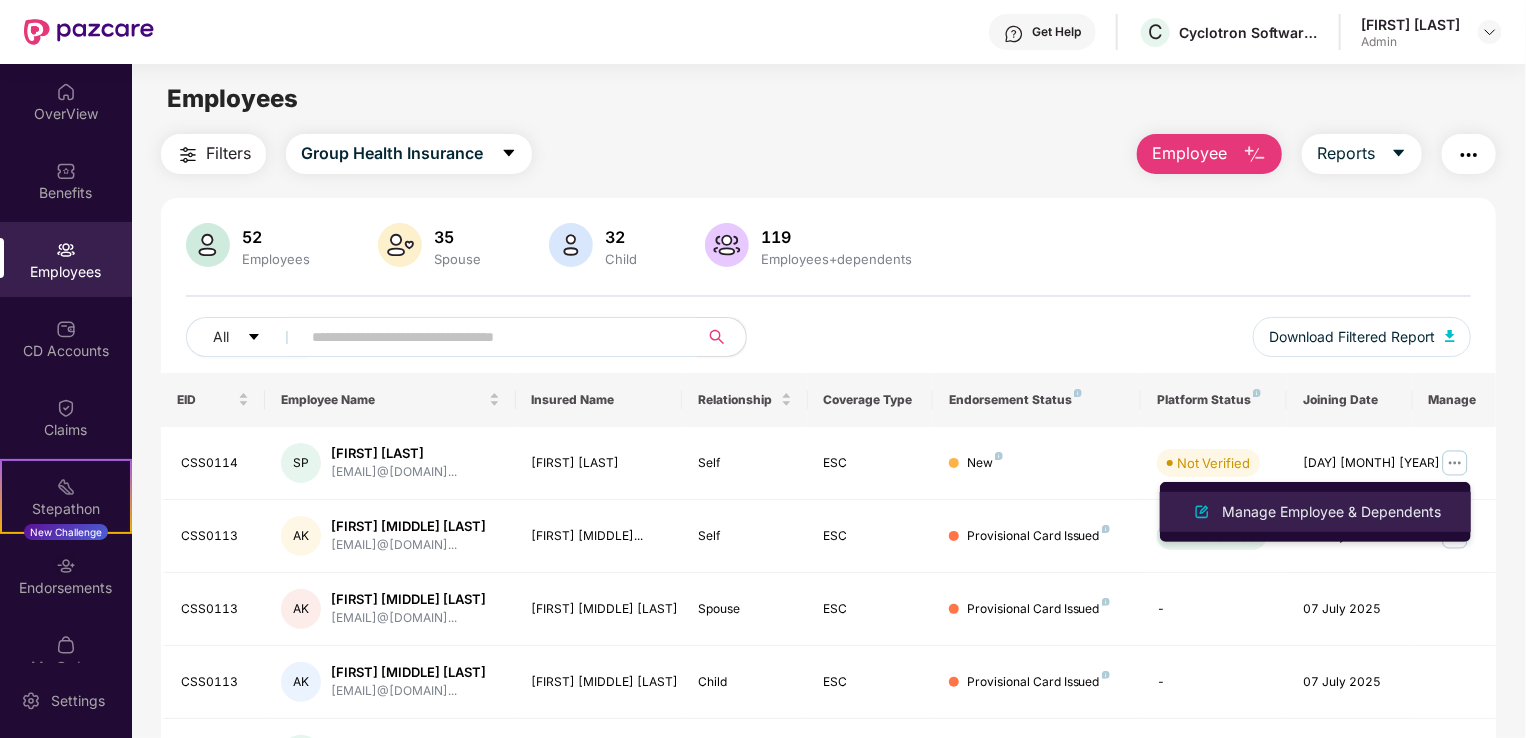 click on "Manage Employee & Dependents" at bounding box center [1331, 512] 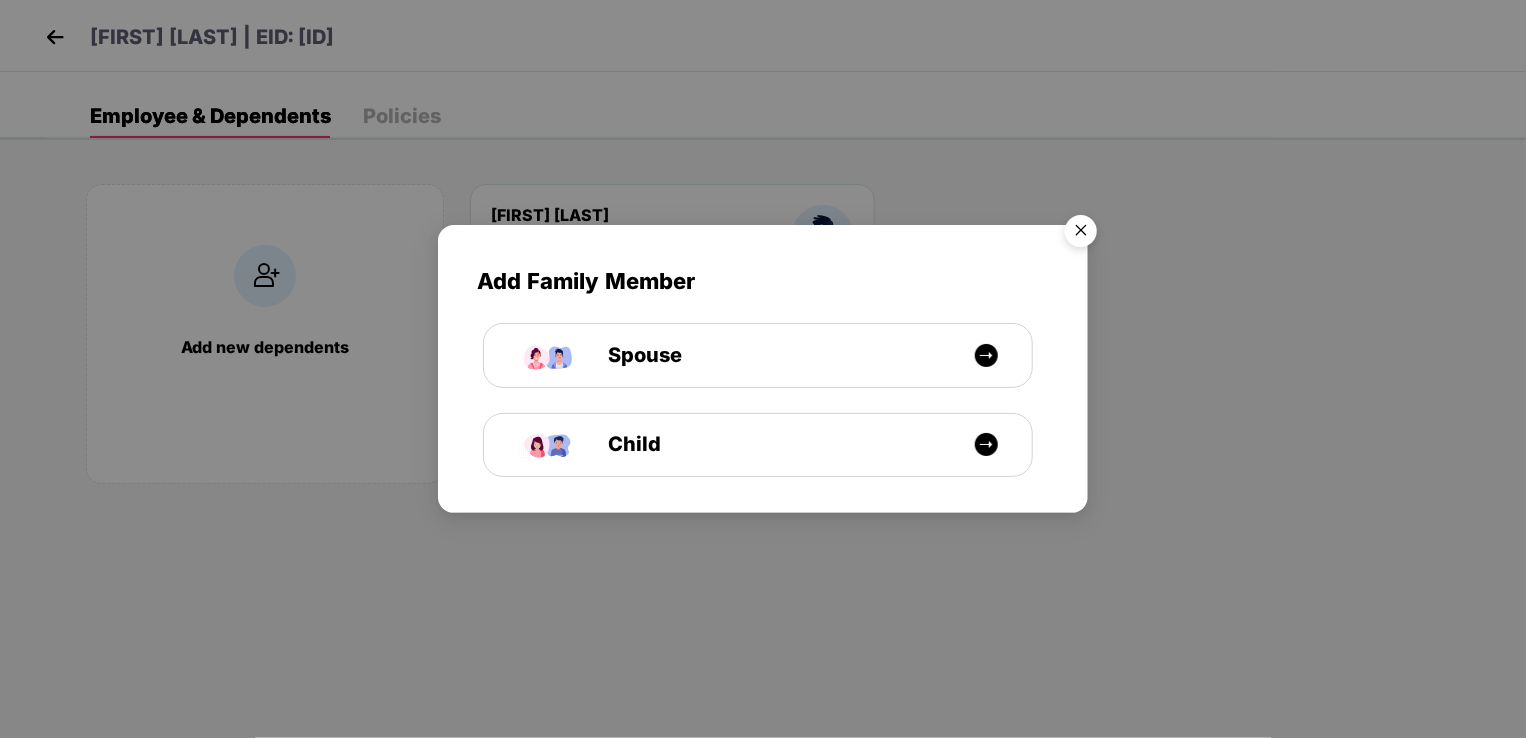 click at bounding box center [1081, 234] 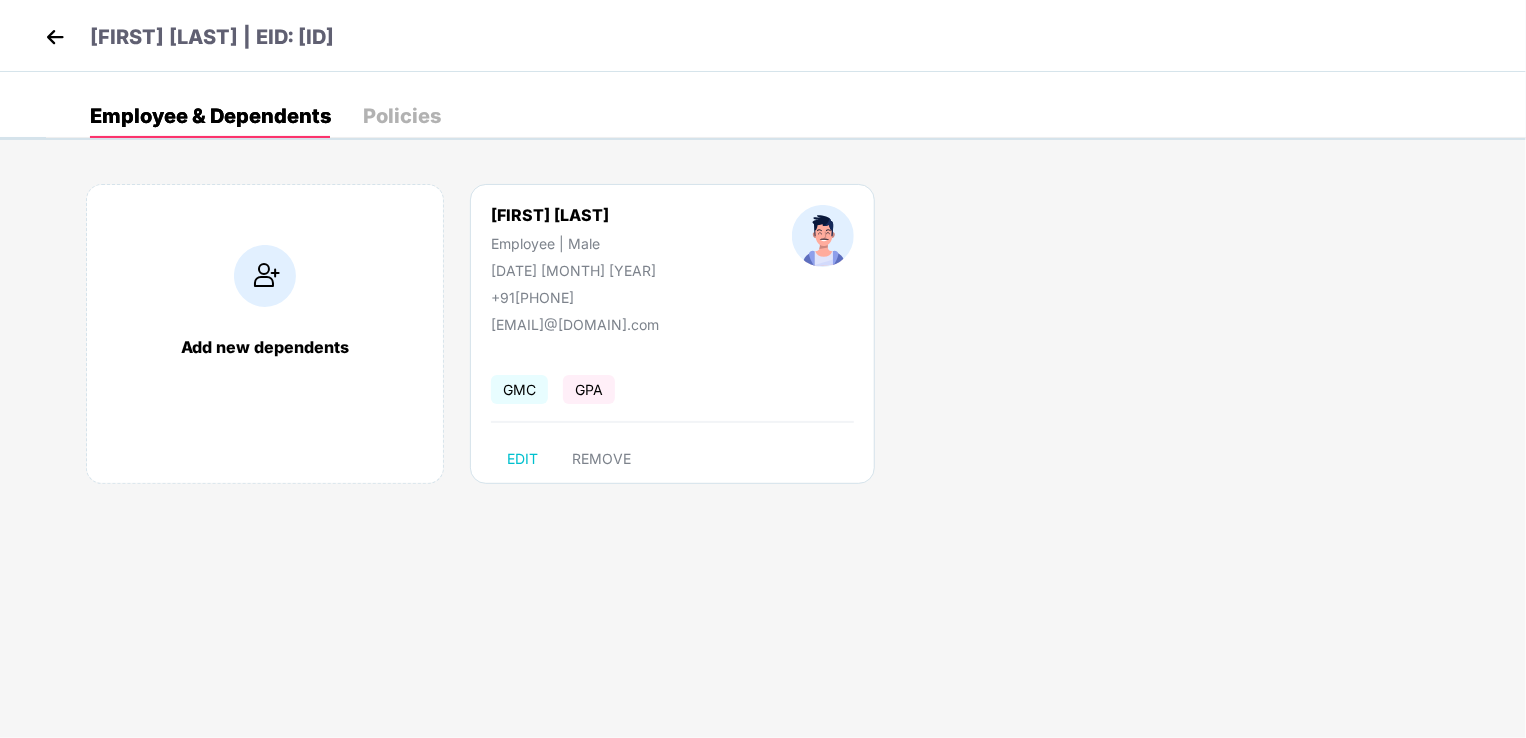 click at bounding box center [55, 37] 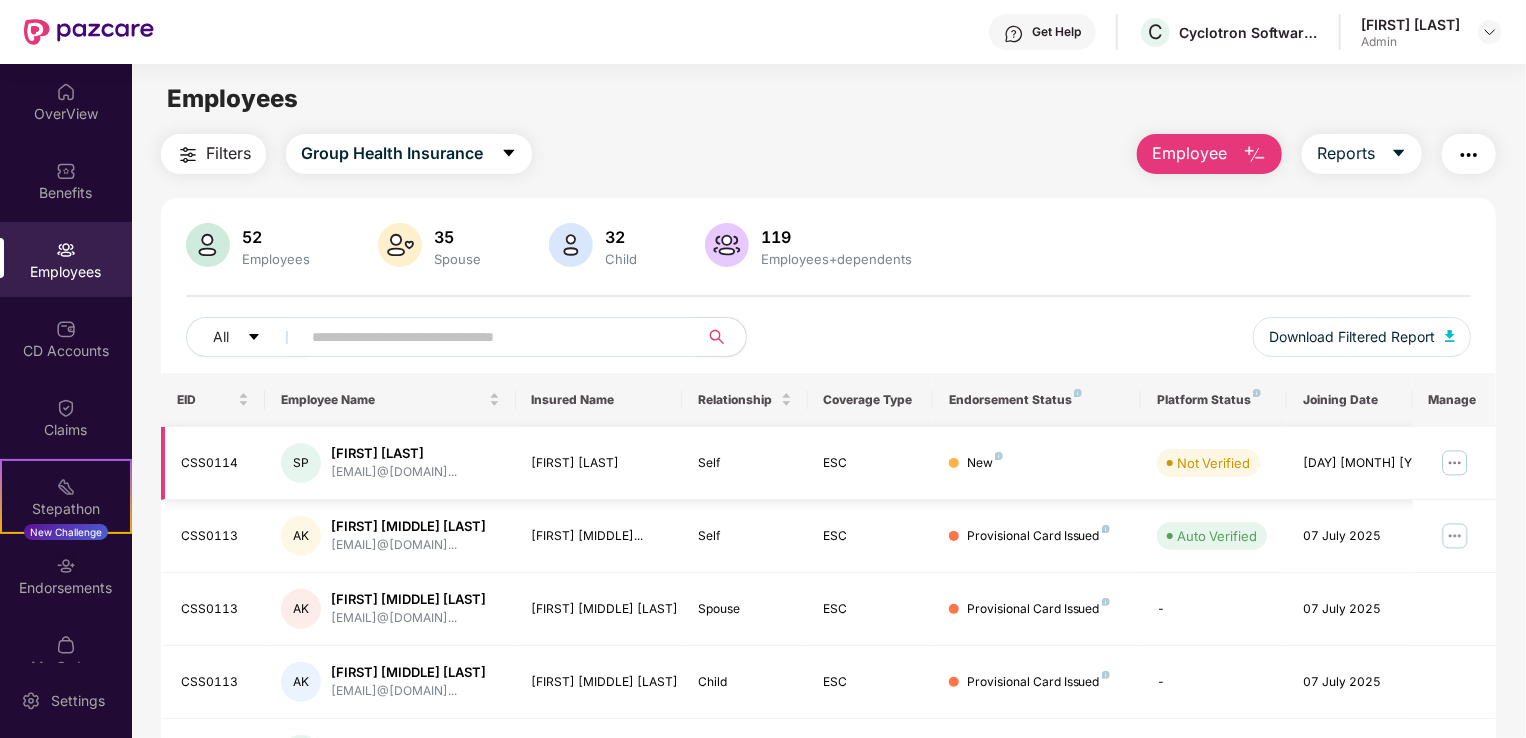click on "[FIRST] [LAST]" at bounding box center [394, 453] 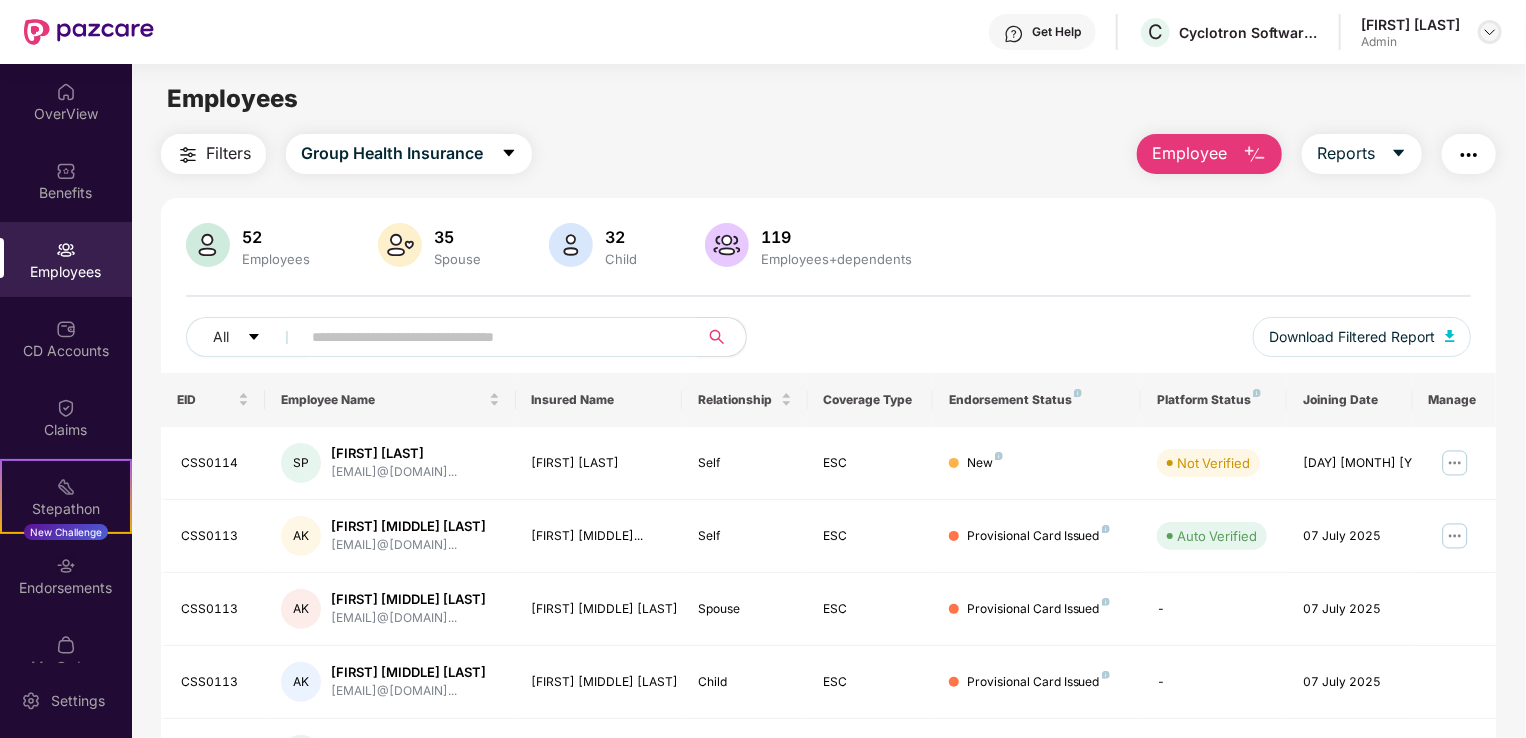 click at bounding box center (1490, 32) 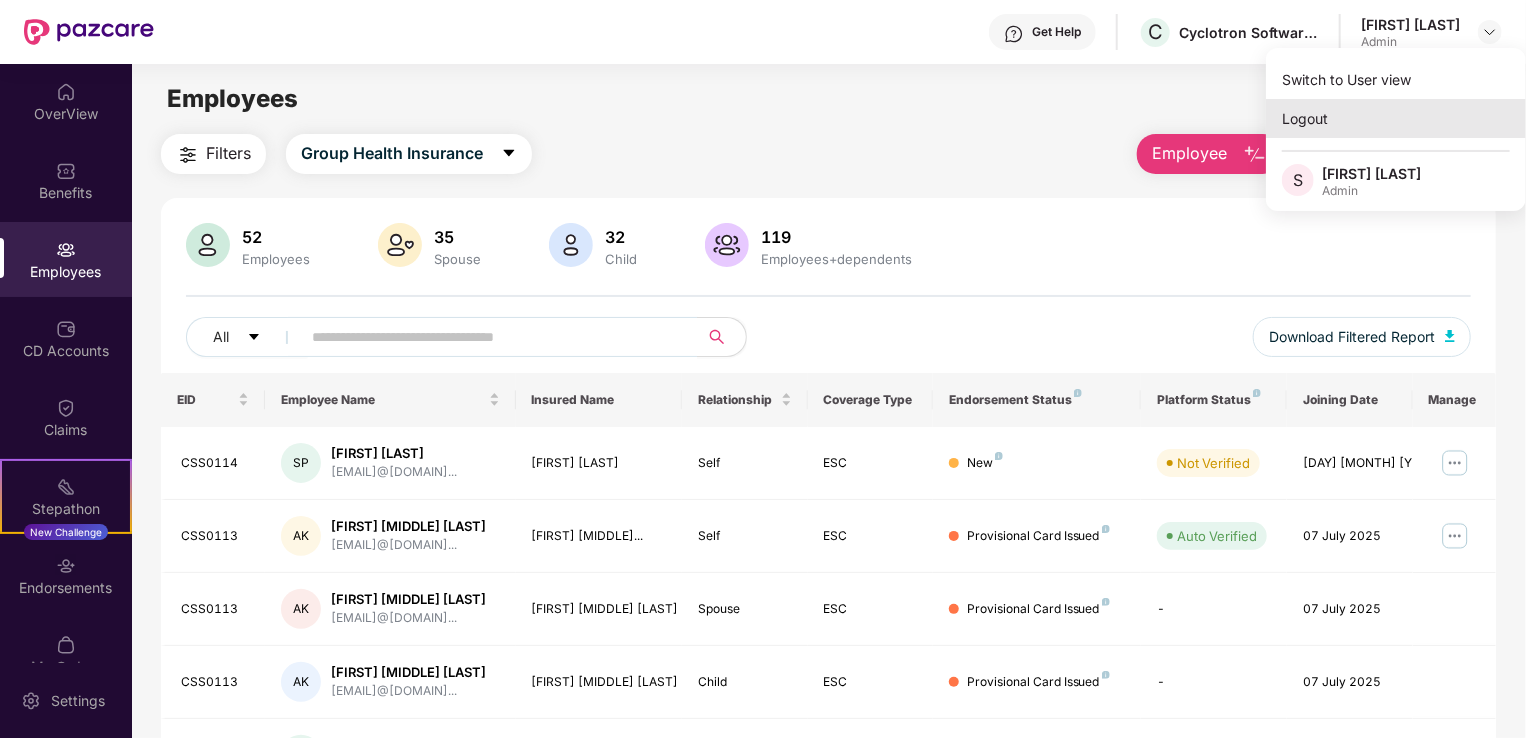 click on "Logout" at bounding box center [1396, 118] 